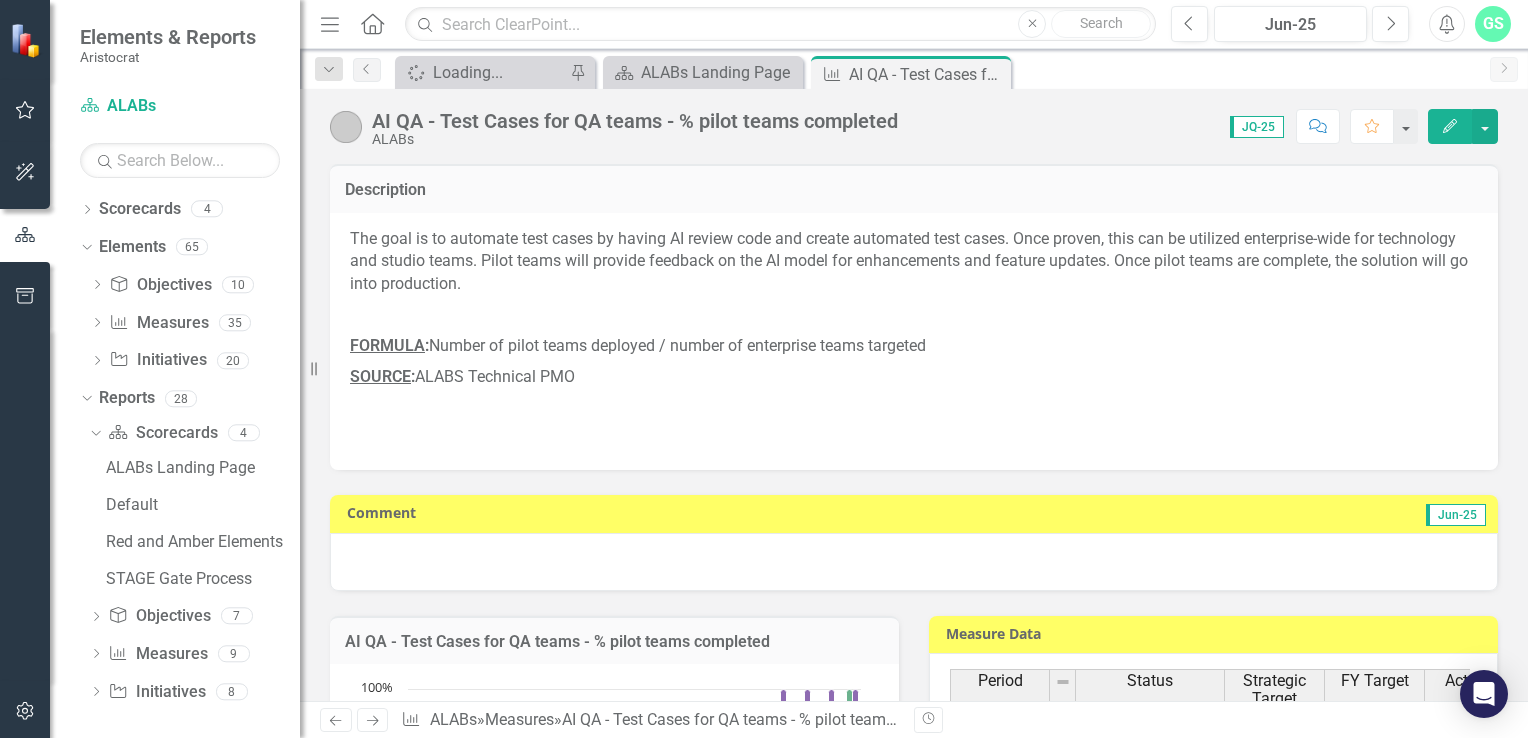 scroll, scrollTop: 0, scrollLeft: 0, axis: both 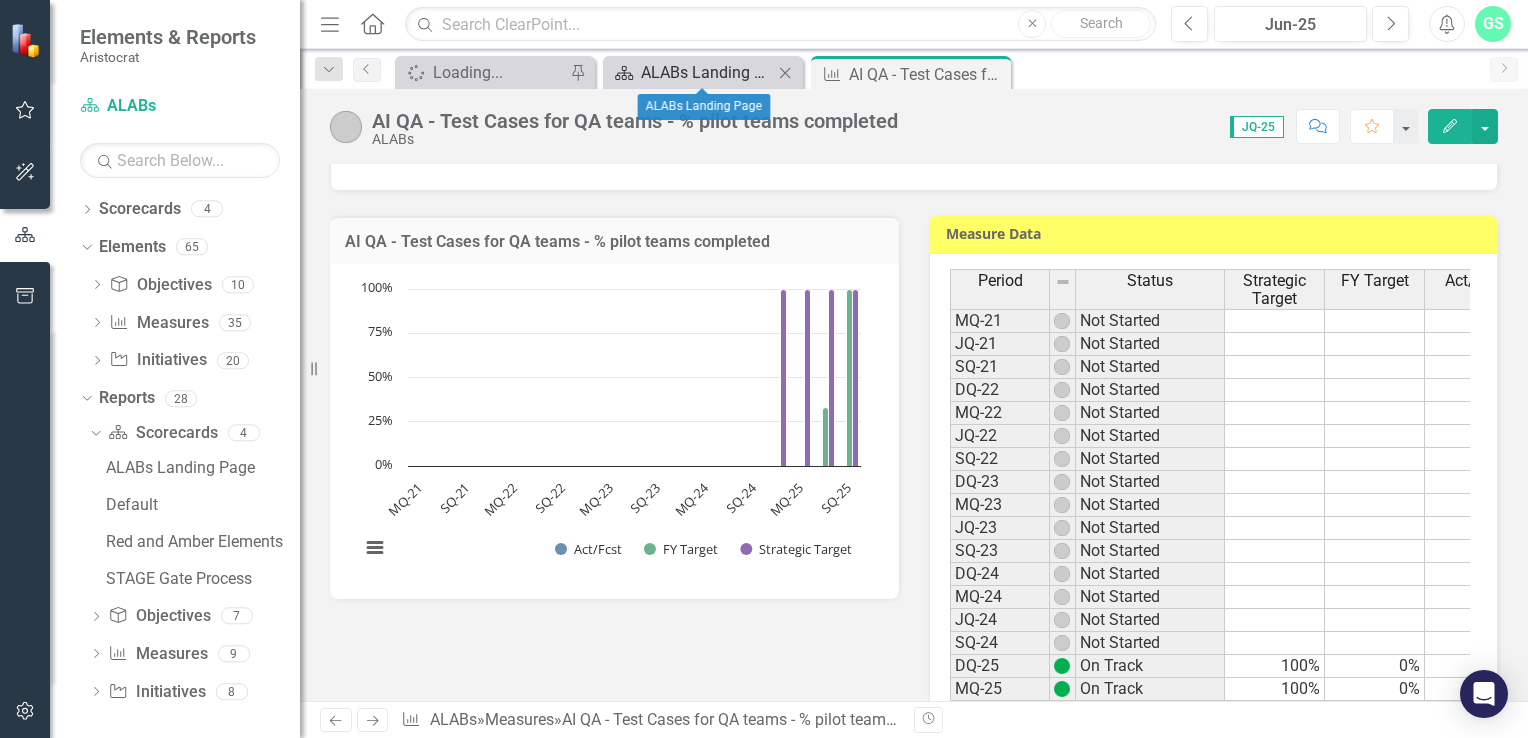 click on "ALABs Landing Page" at bounding box center (707, 72) 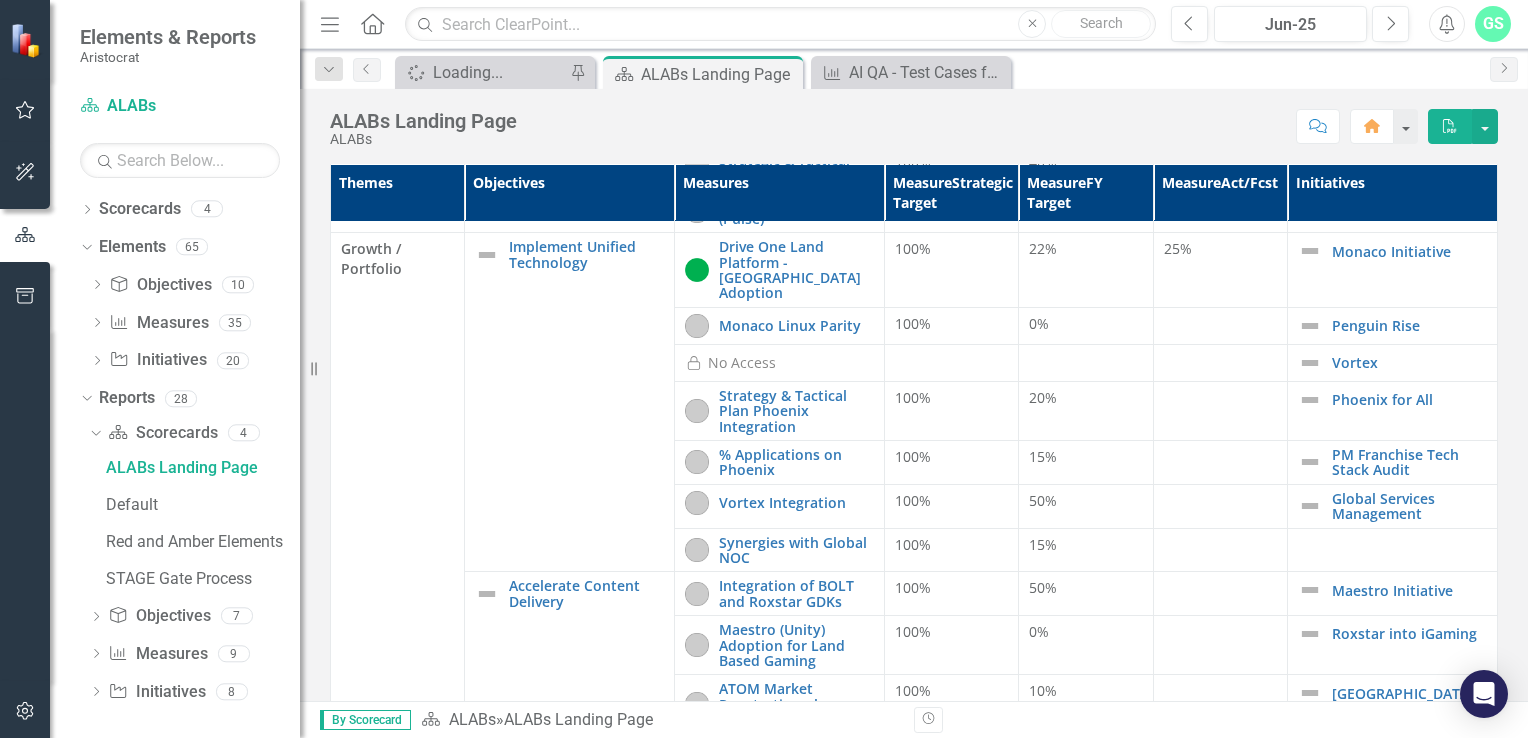 scroll, scrollTop: 0, scrollLeft: 0, axis: both 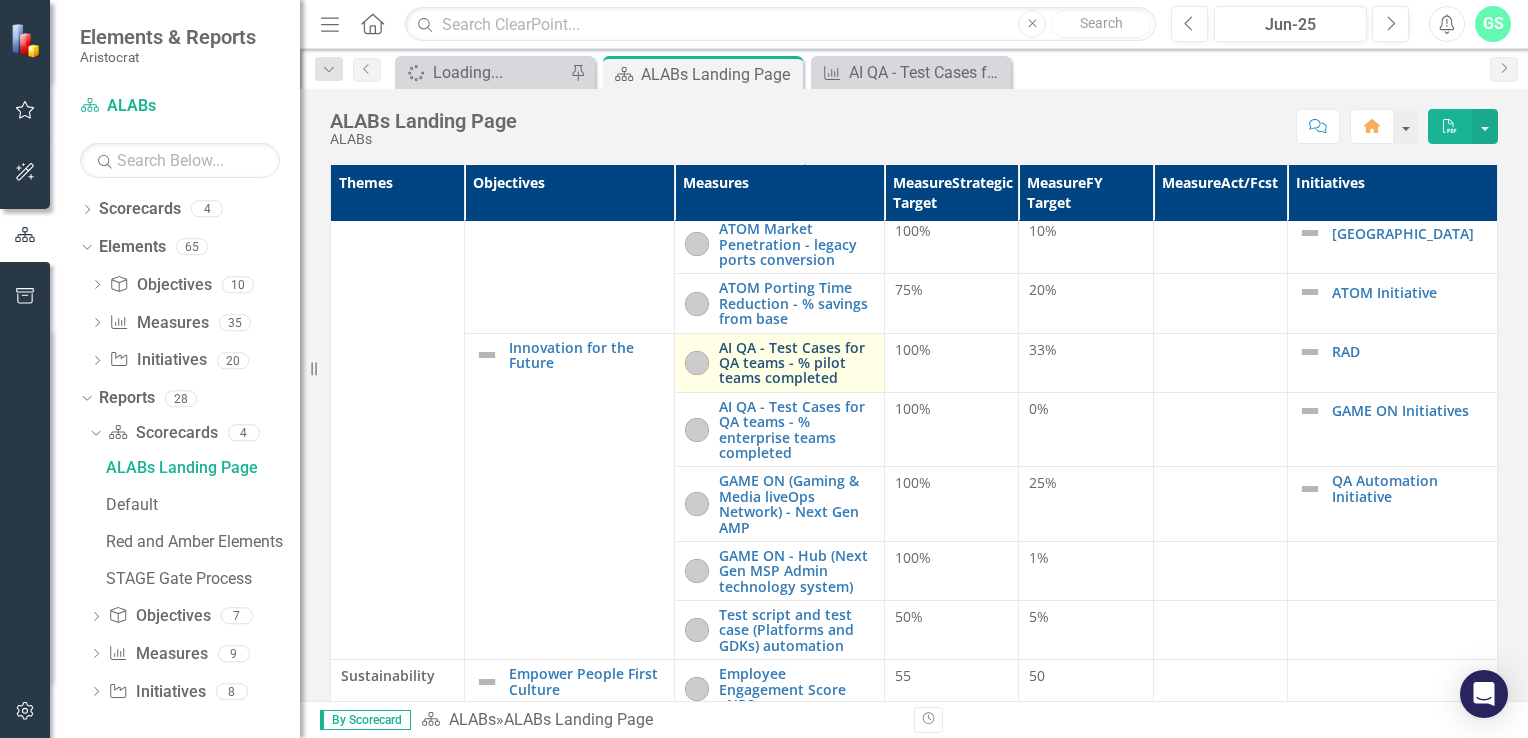 click on "AI QA - Test Cases for QA teams - % pilot teams completed" at bounding box center [796, 363] 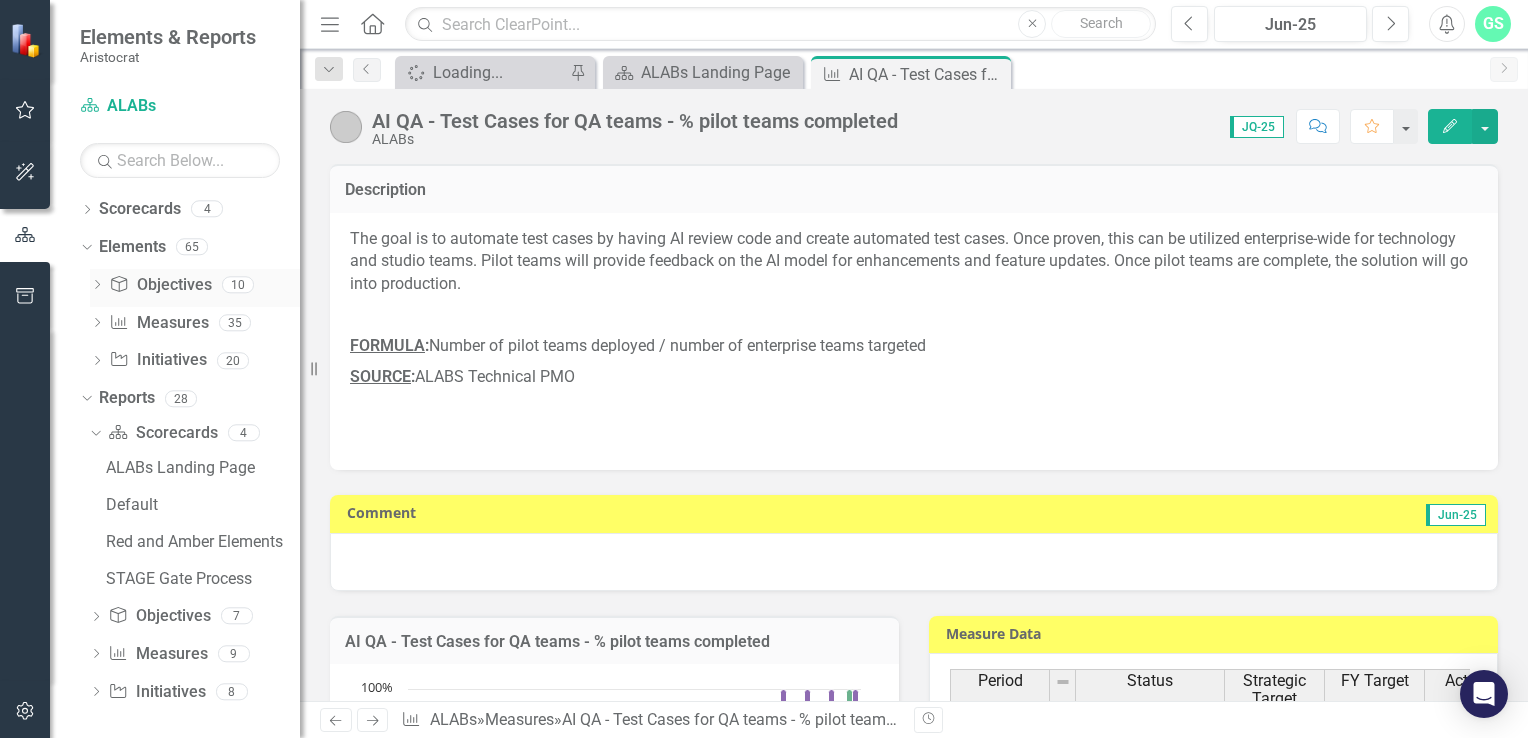 click on "Objective Objectives" at bounding box center [160, 285] 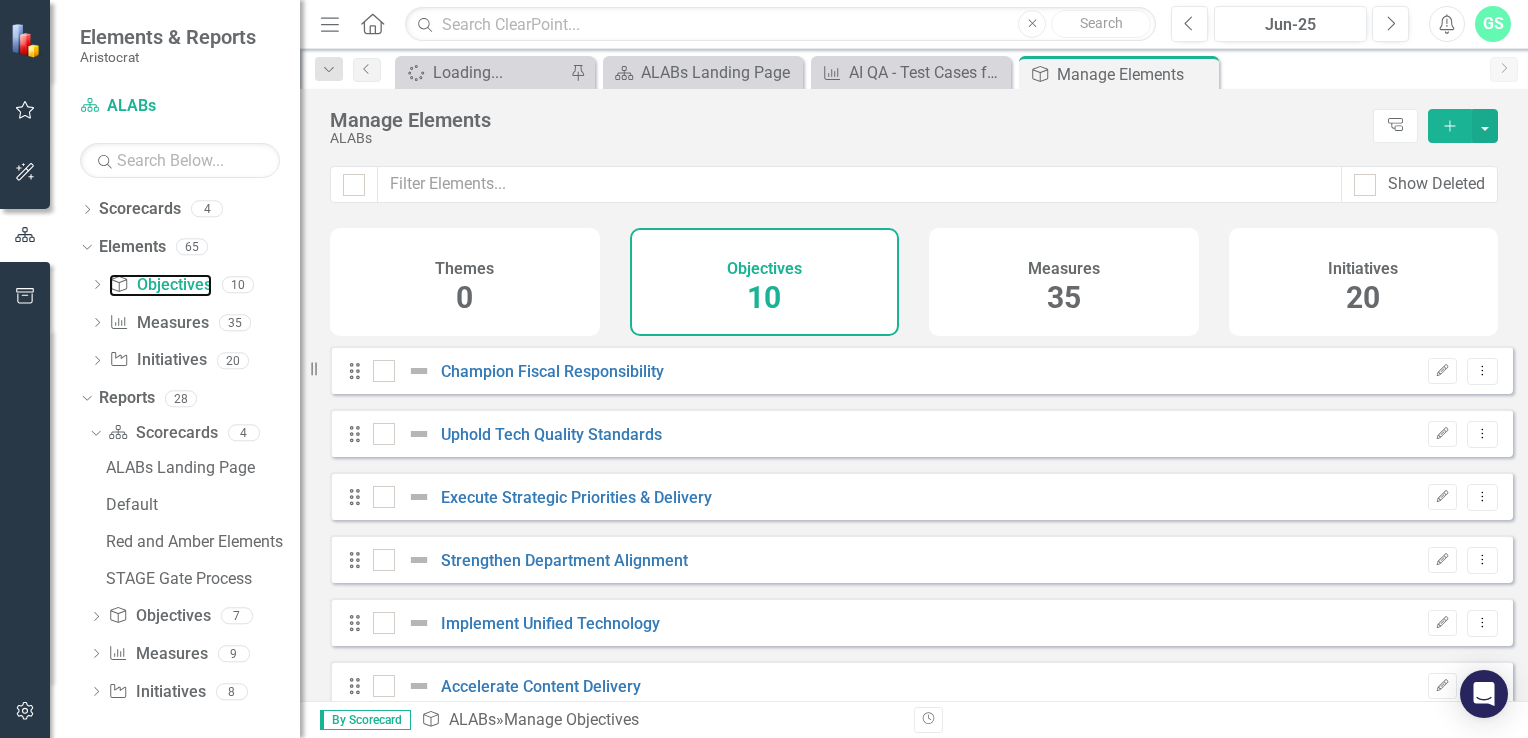 checkbox on "false" 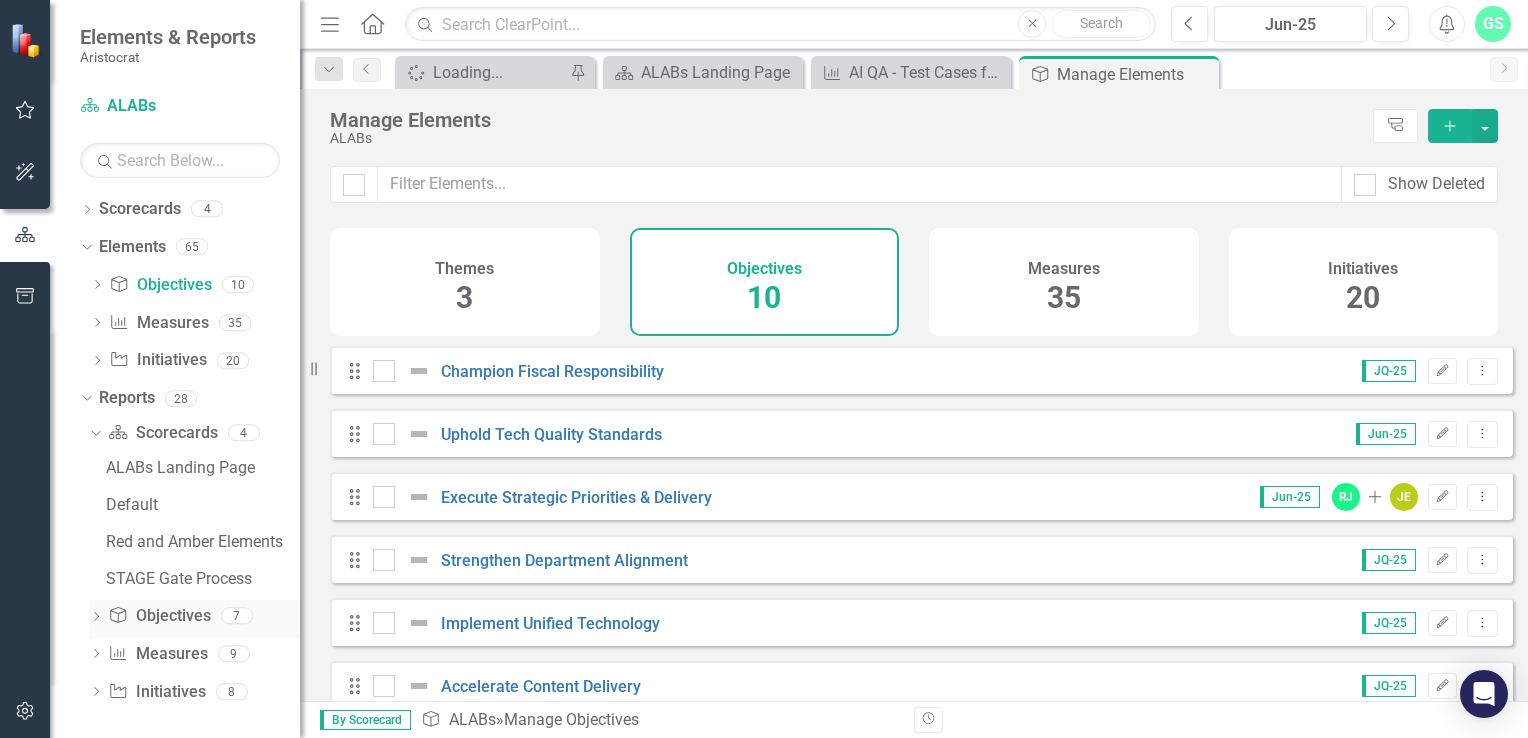 click on "Objective Objectives" at bounding box center (159, 616) 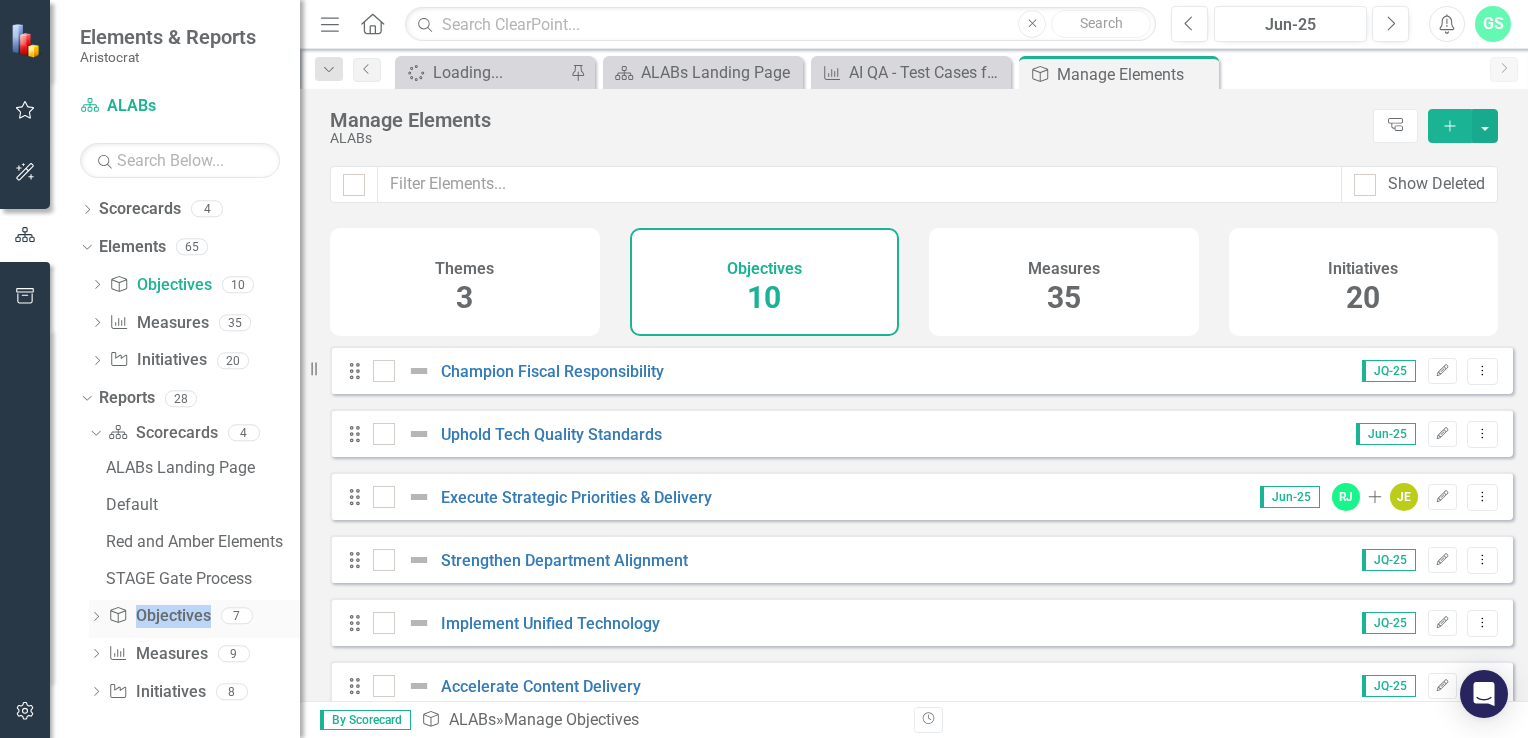 click on "Objective Objectives" at bounding box center [159, 616] 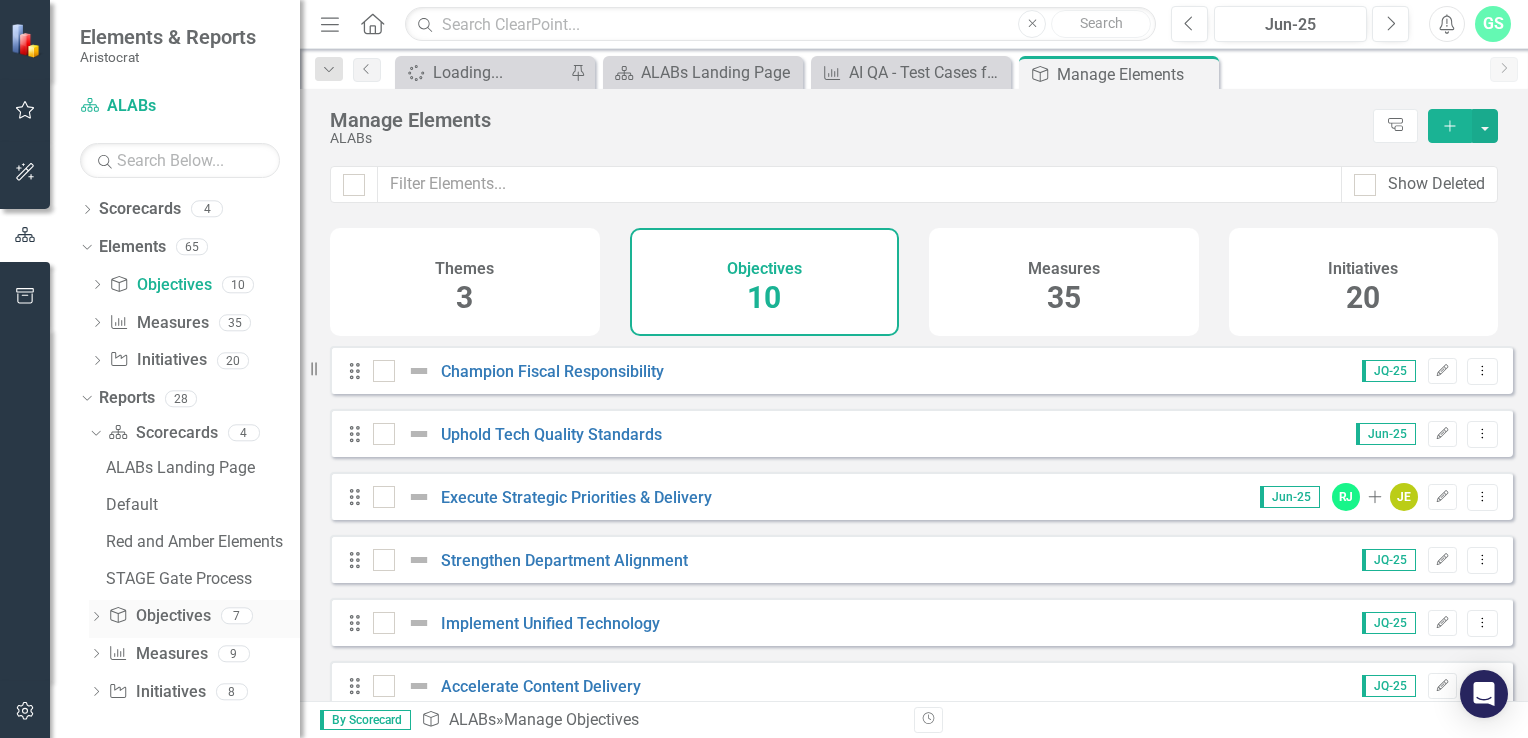 drag, startPoint x: 190, startPoint y: 623, endPoint x: 100, endPoint y: 609, distance: 91.08238 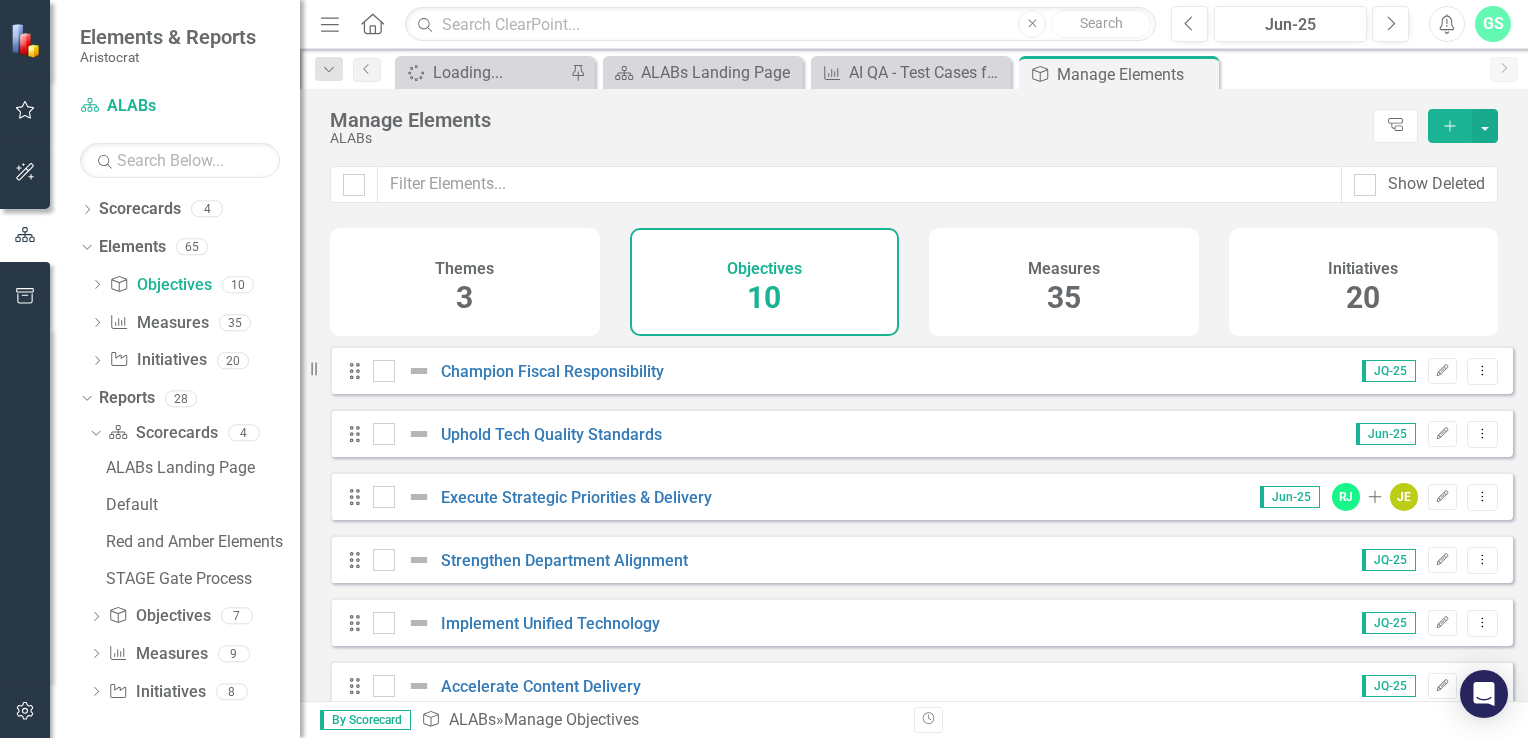 click on "Dropdown" at bounding box center [96, 618] 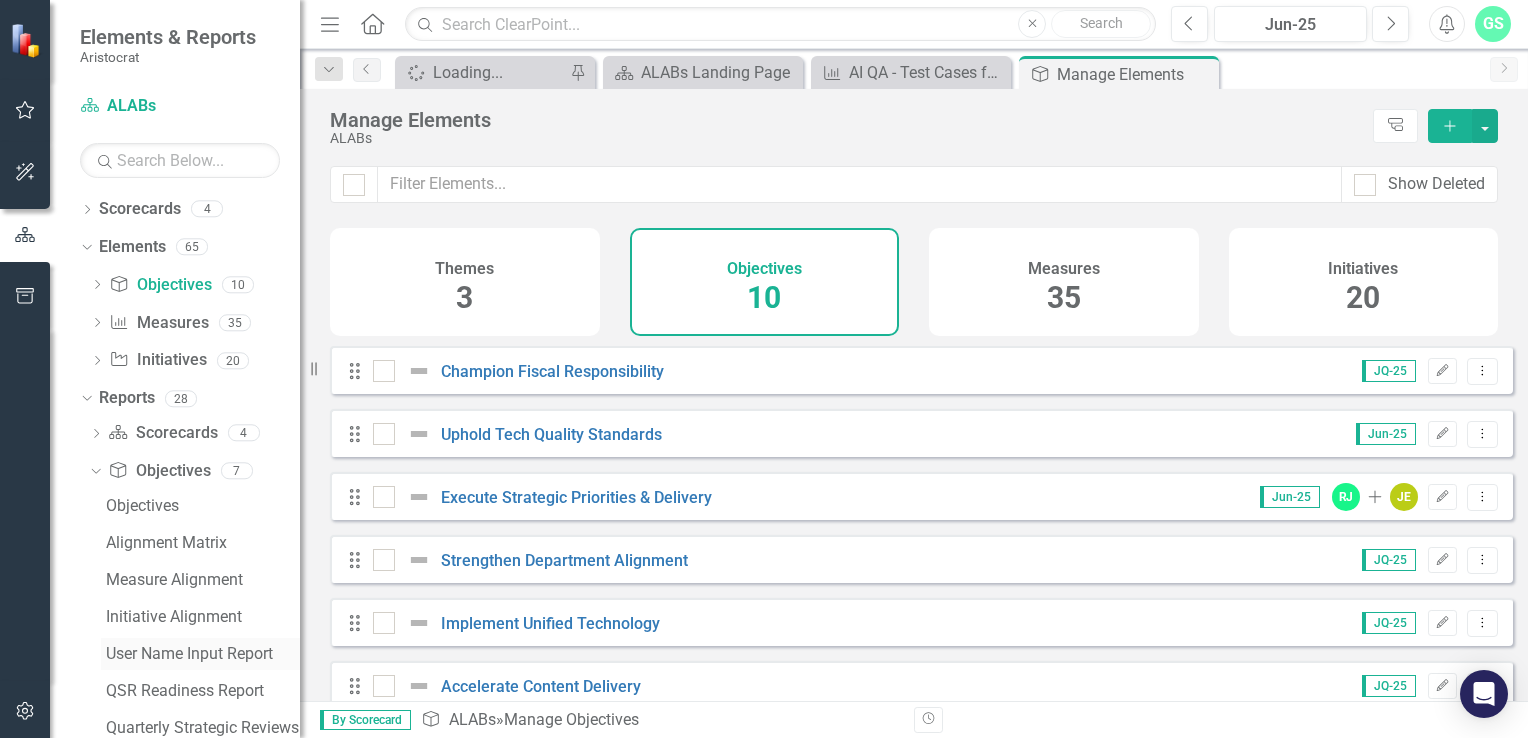 click on "User Name Input Report" at bounding box center [203, 654] 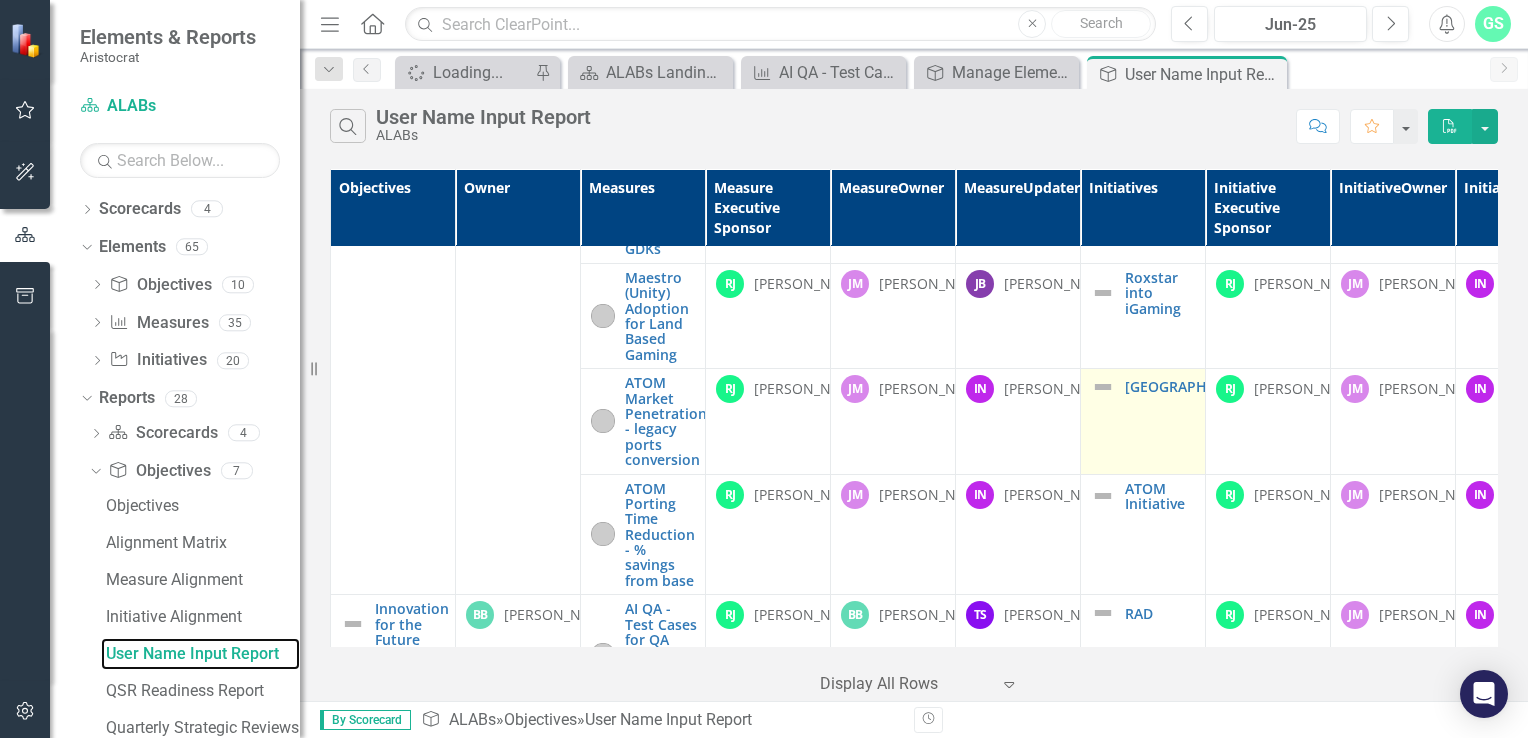 scroll, scrollTop: 1600, scrollLeft: 0, axis: vertical 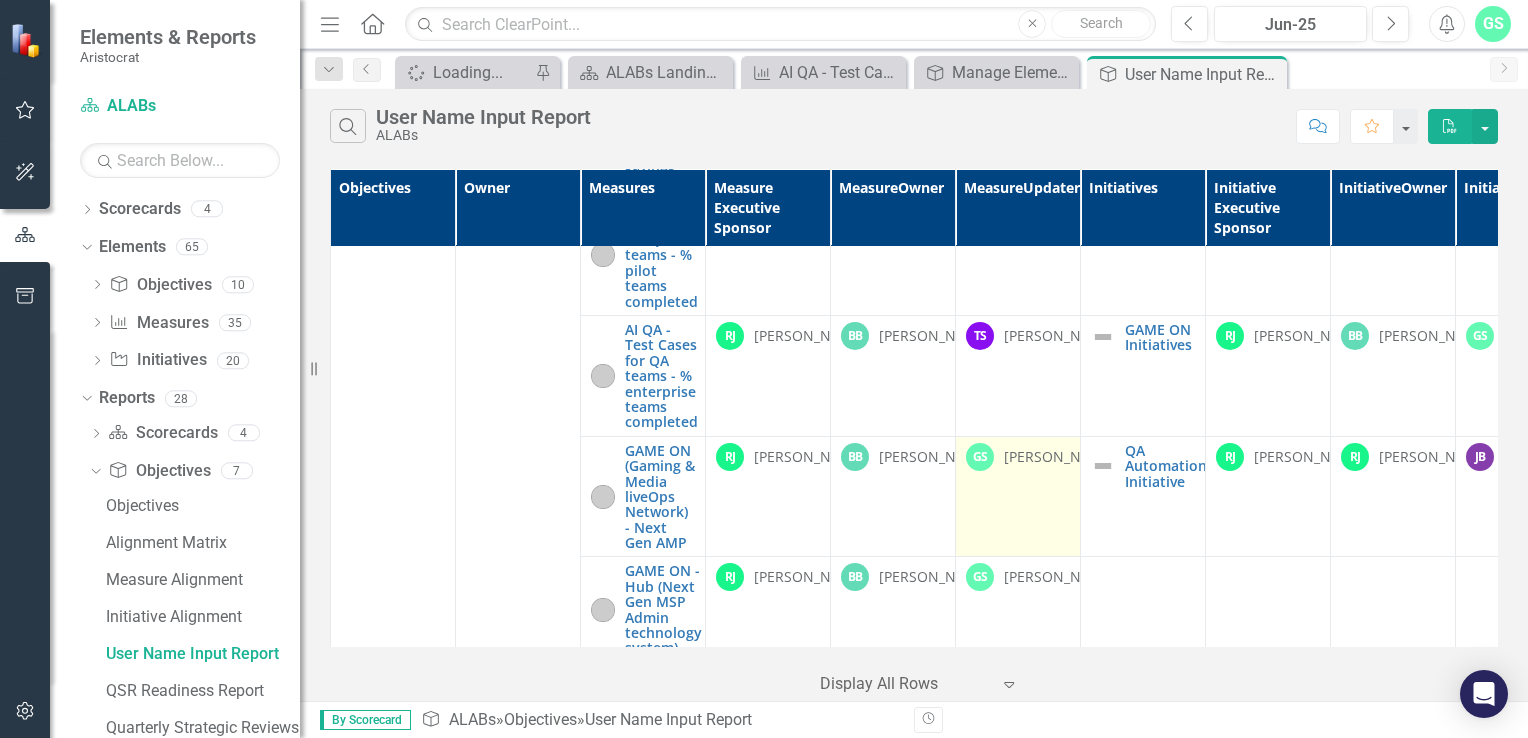click on "GS [PERSON_NAME]" at bounding box center [1018, 496] 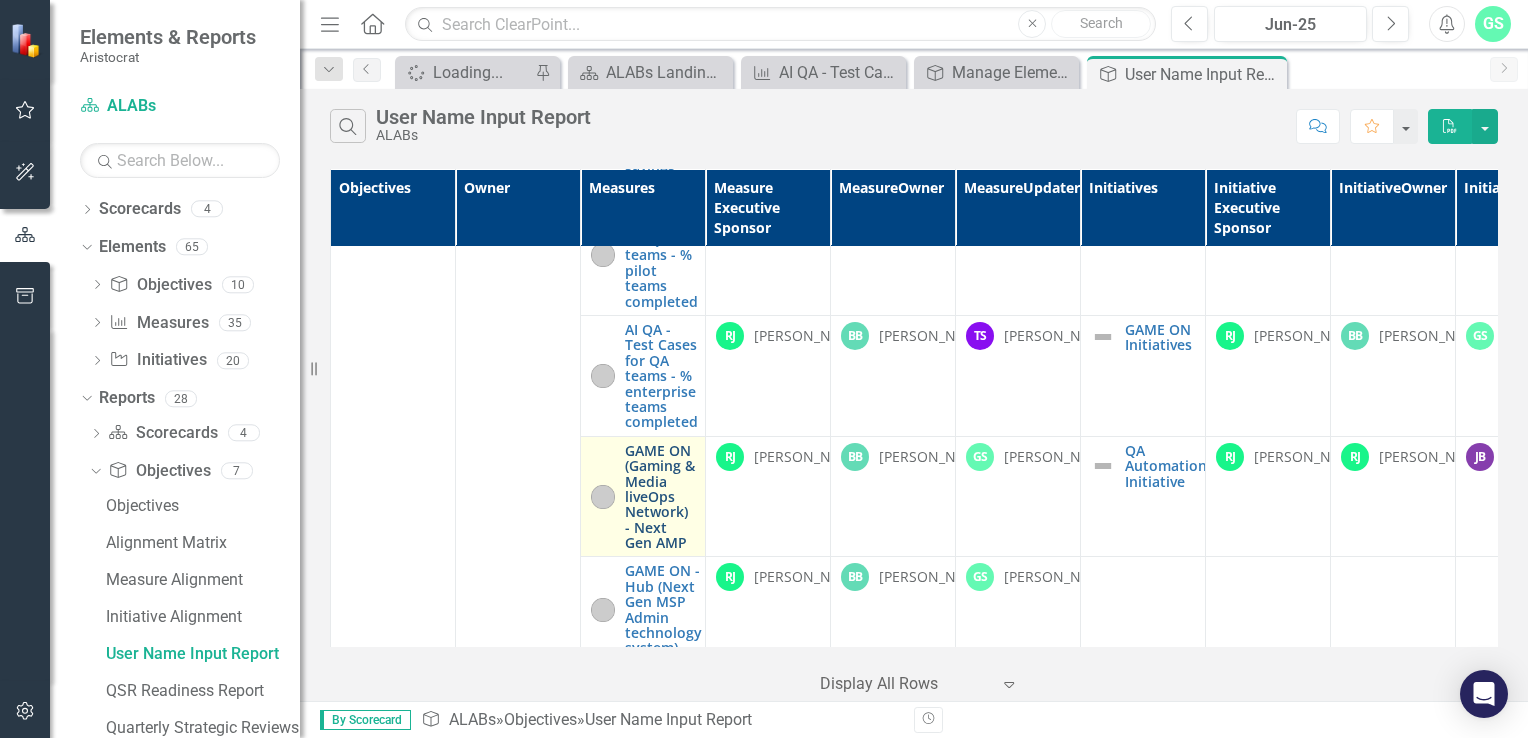 click on "GAME ON (Gaming & Media liveOps Network) - Next Gen AMP" at bounding box center [660, 497] 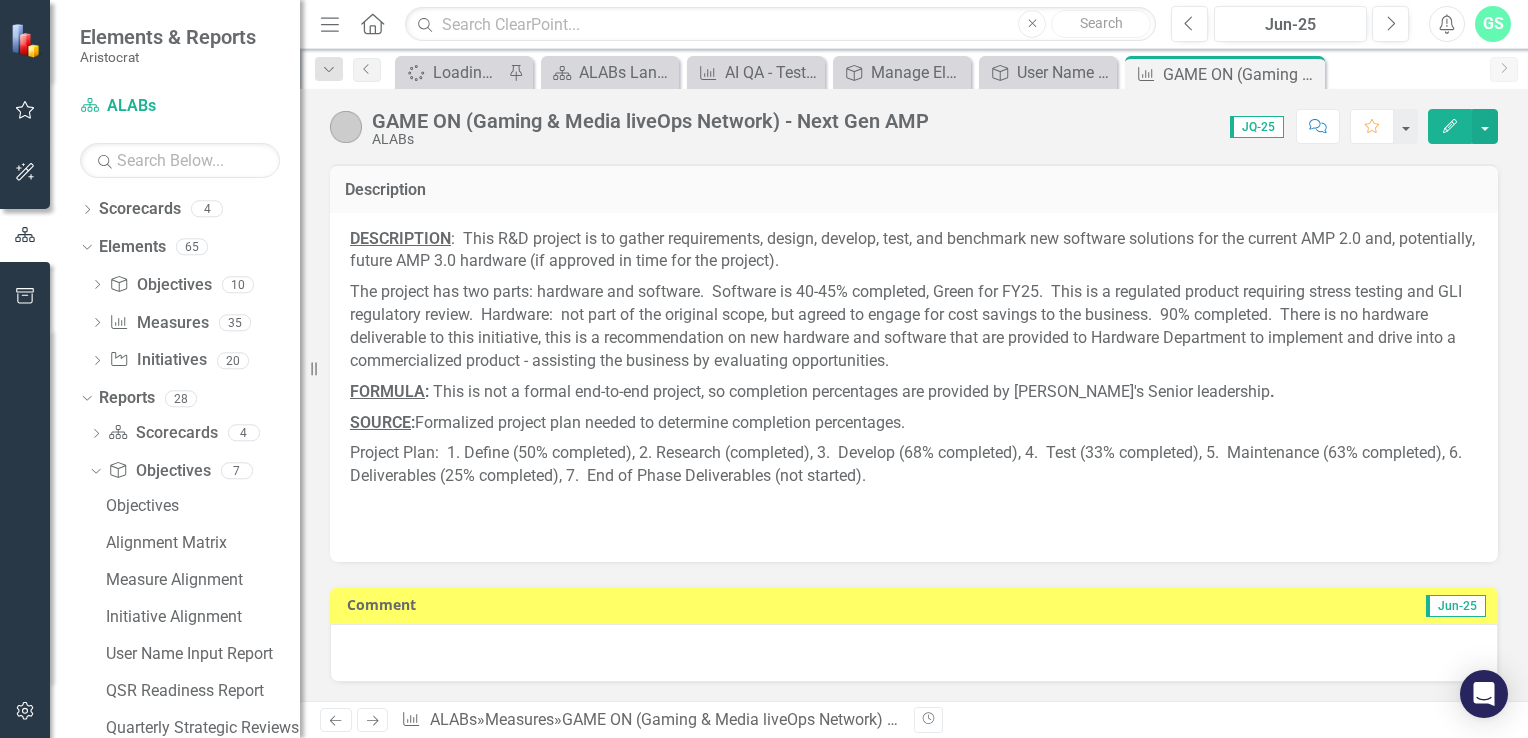 scroll, scrollTop: 400, scrollLeft: 0, axis: vertical 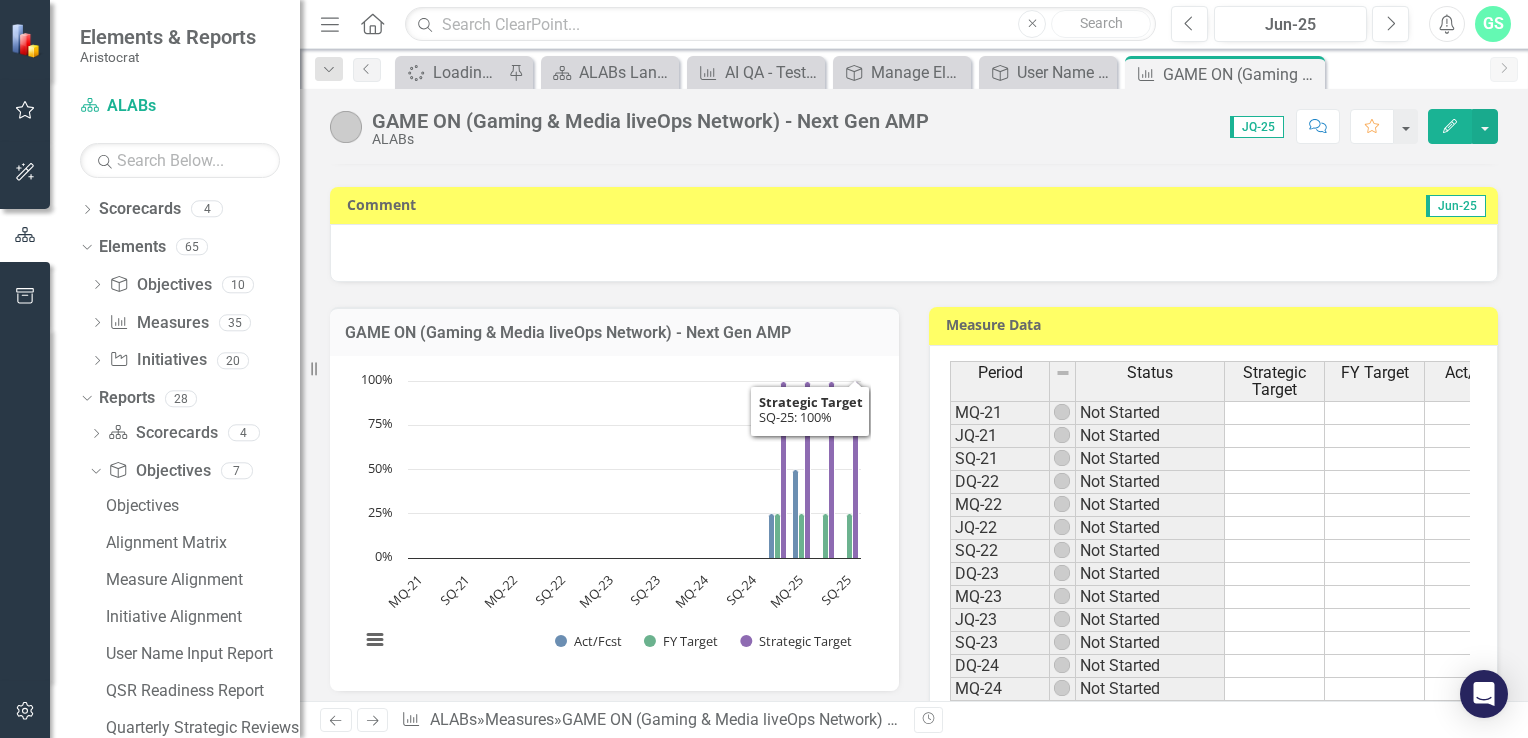 click at bounding box center [914, 253] 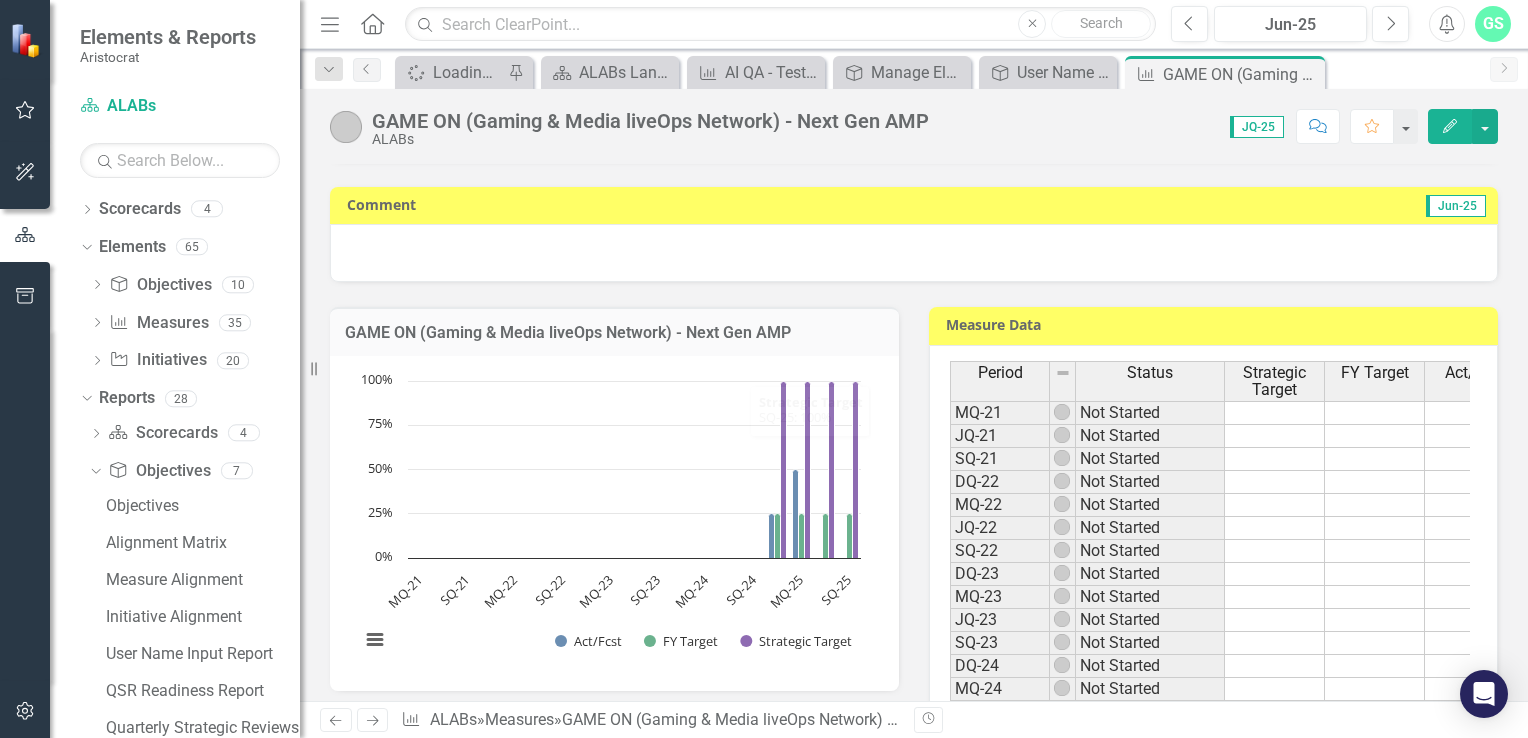 click at bounding box center (914, 253) 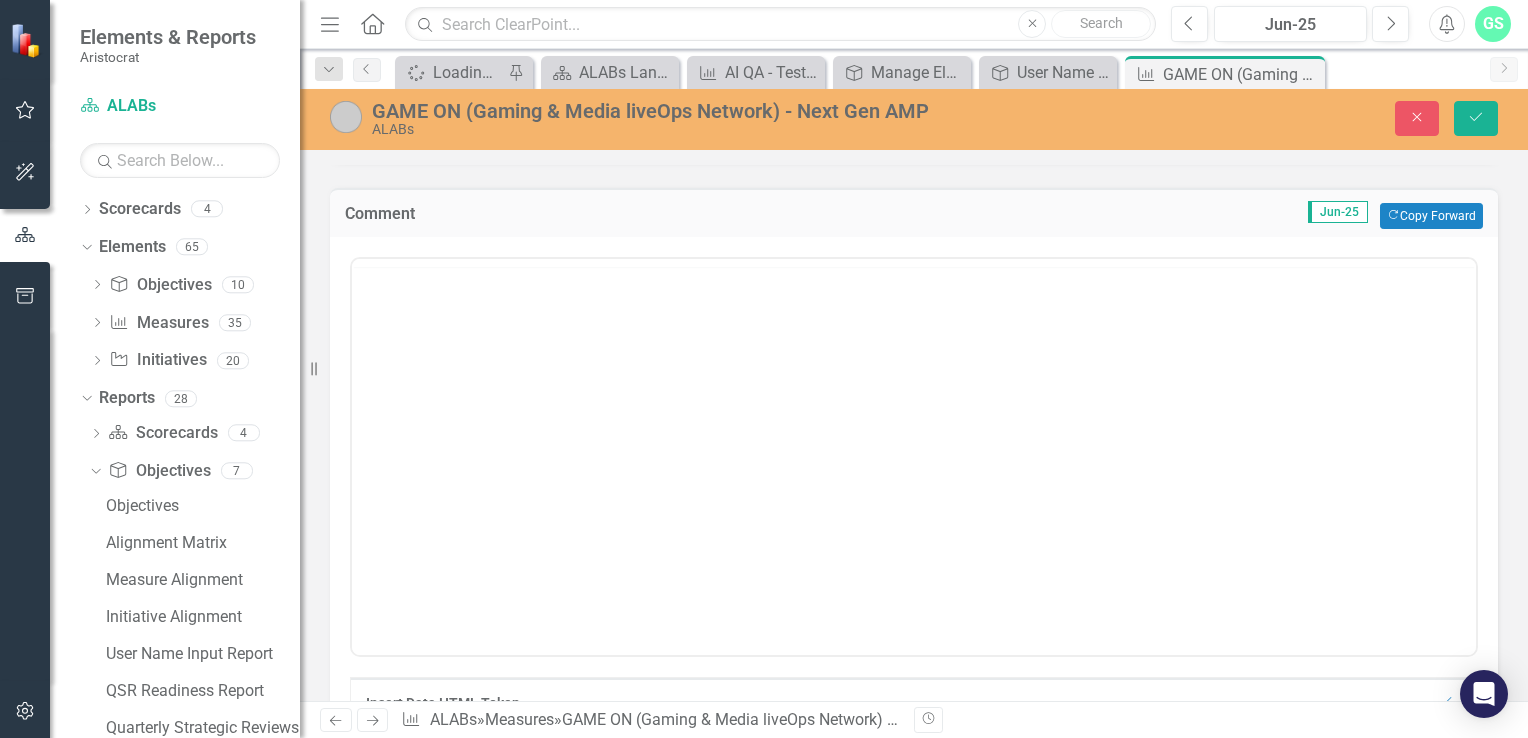 scroll, scrollTop: 0, scrollLeft: 0, axis: both 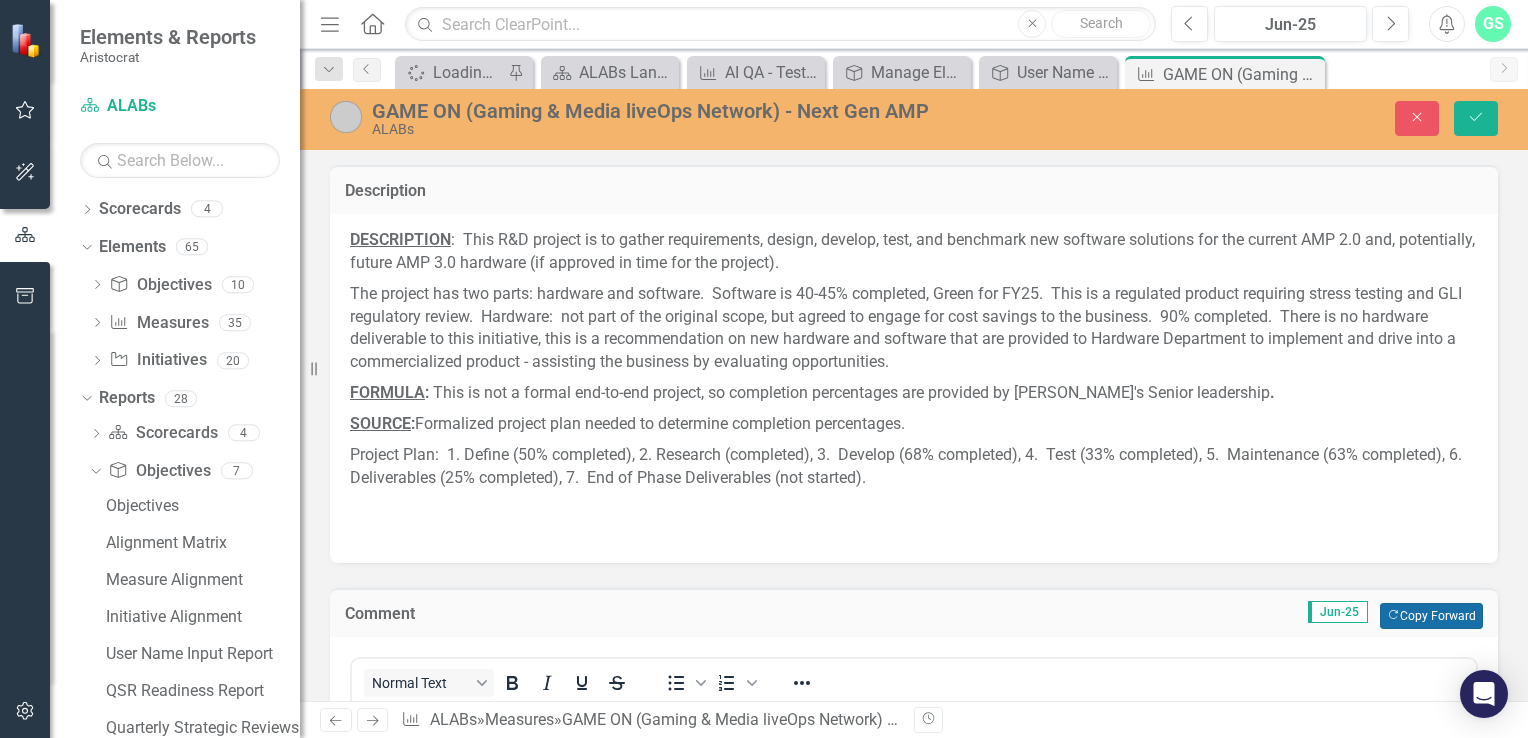 click on "Copy Forward  Copy Forward" at bounding box center (1431, 616) 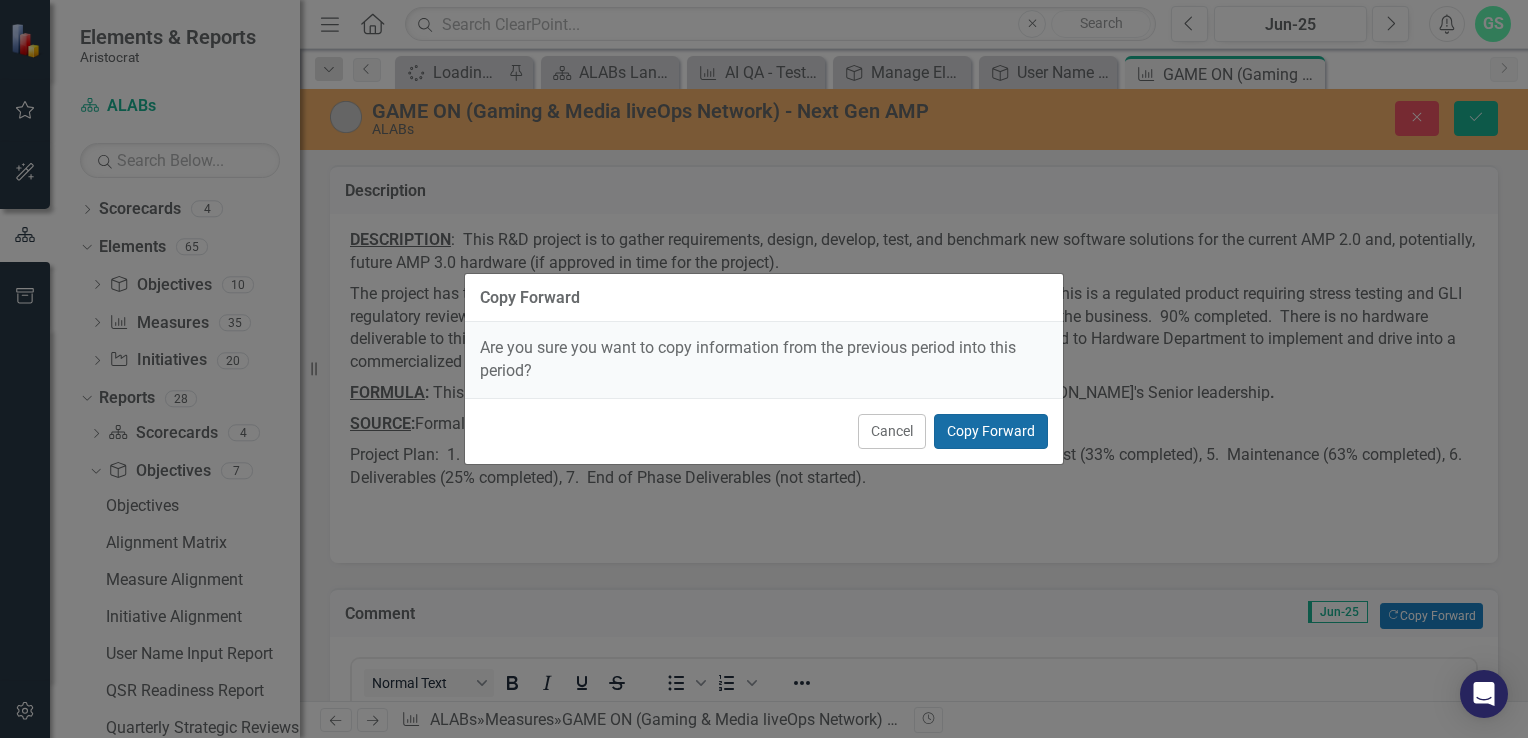 click on "Copy Forward" at bounding box center (991, 431) 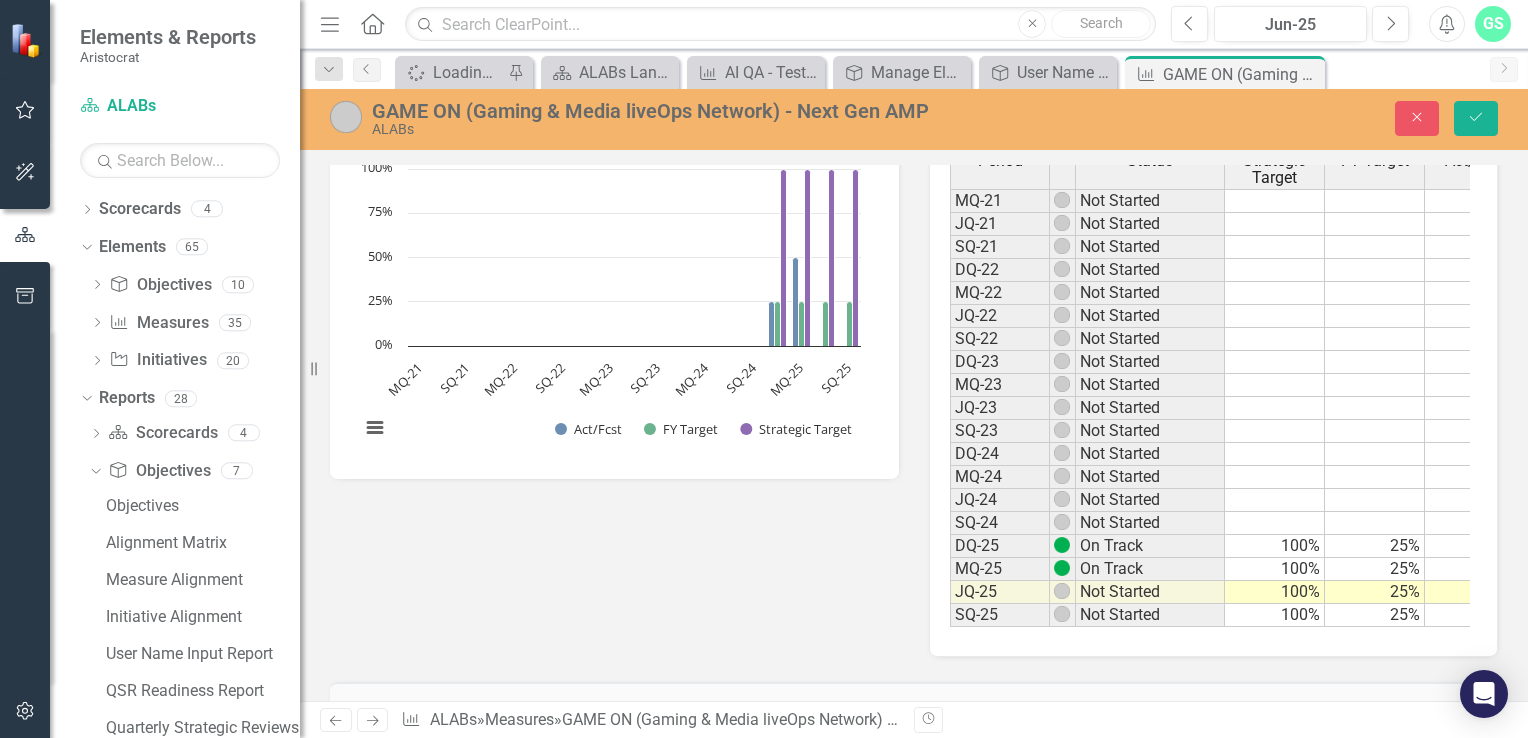 scroll, scrollTop: 742, scrollLeft: 0, axis: vertical 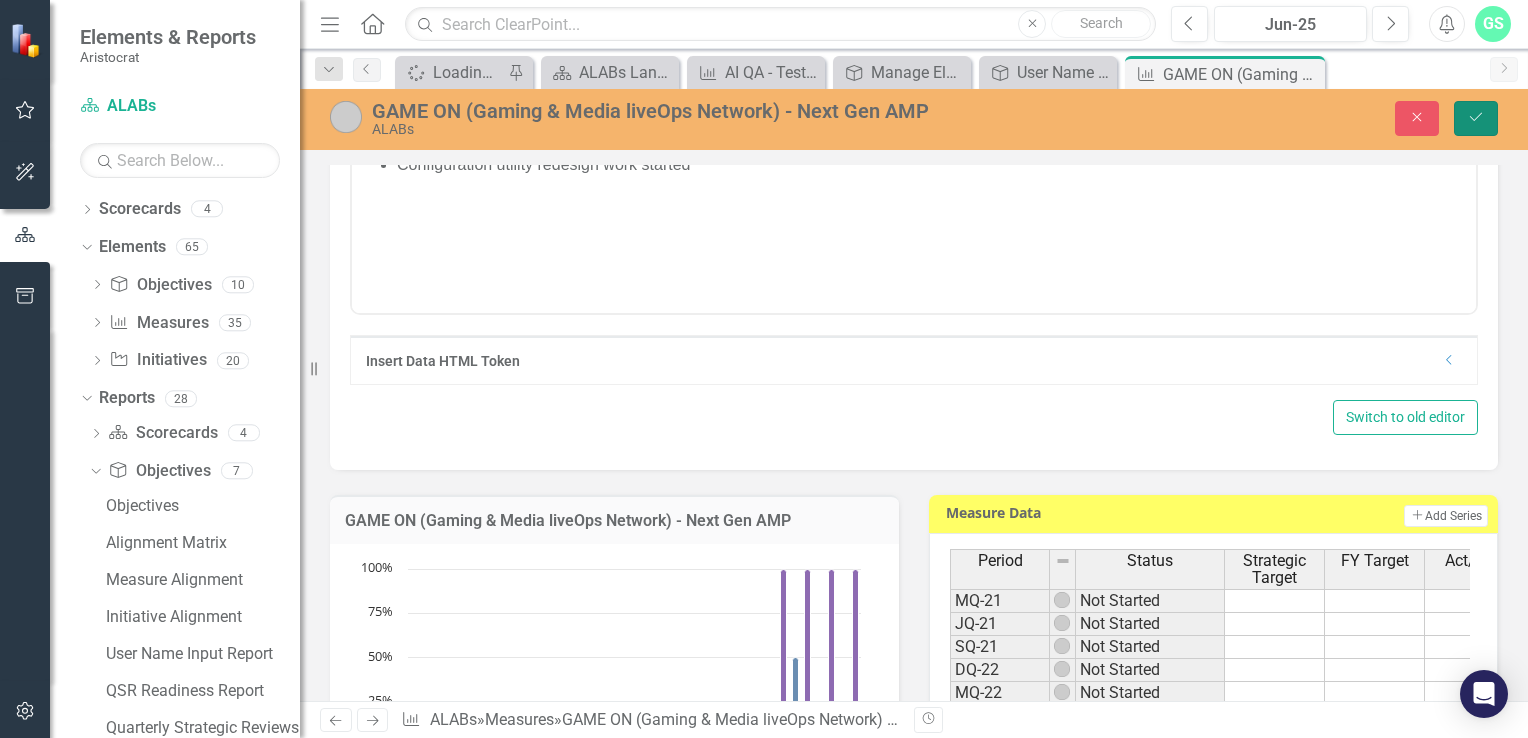 click on "Save" 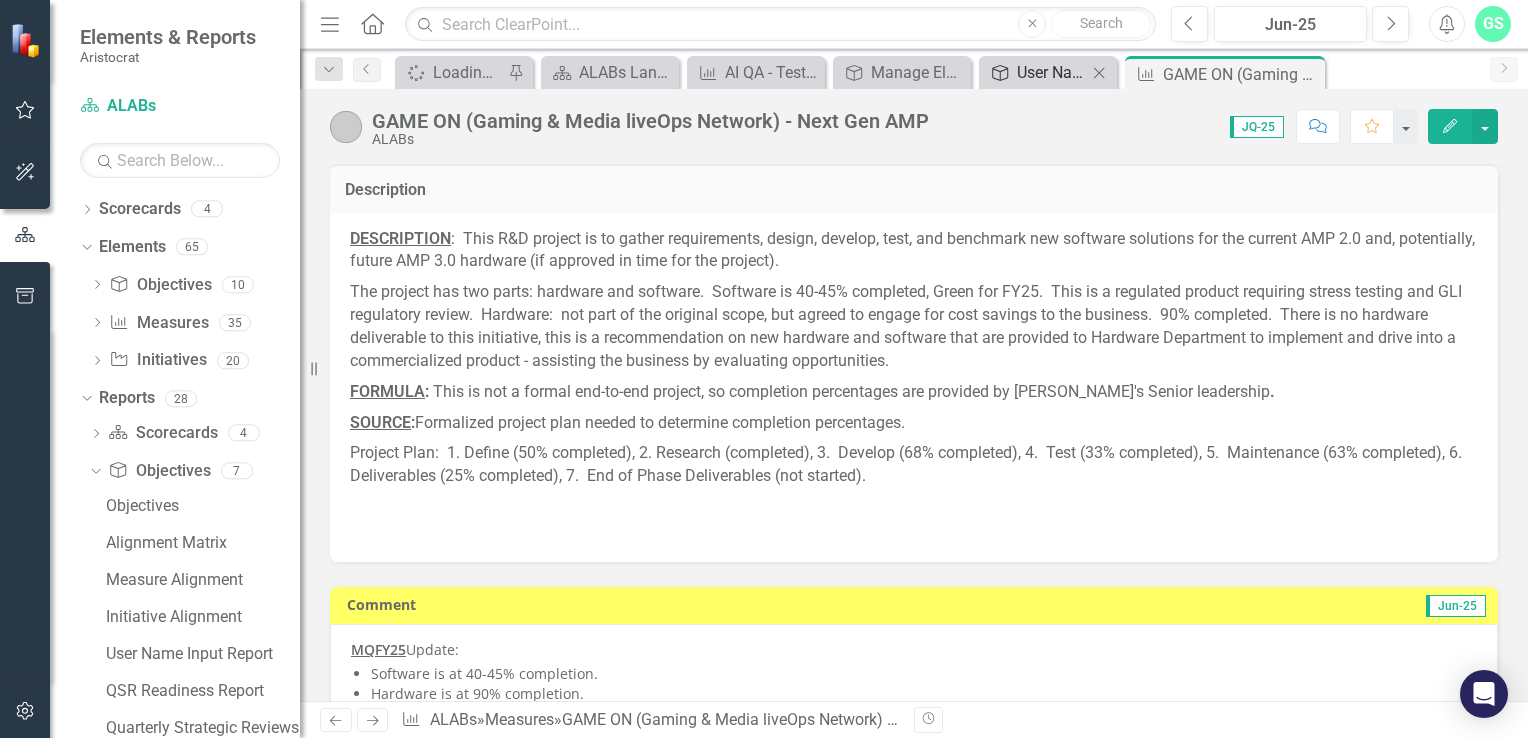 click on "User Name Input Report" at bounding box center (1052, 72) 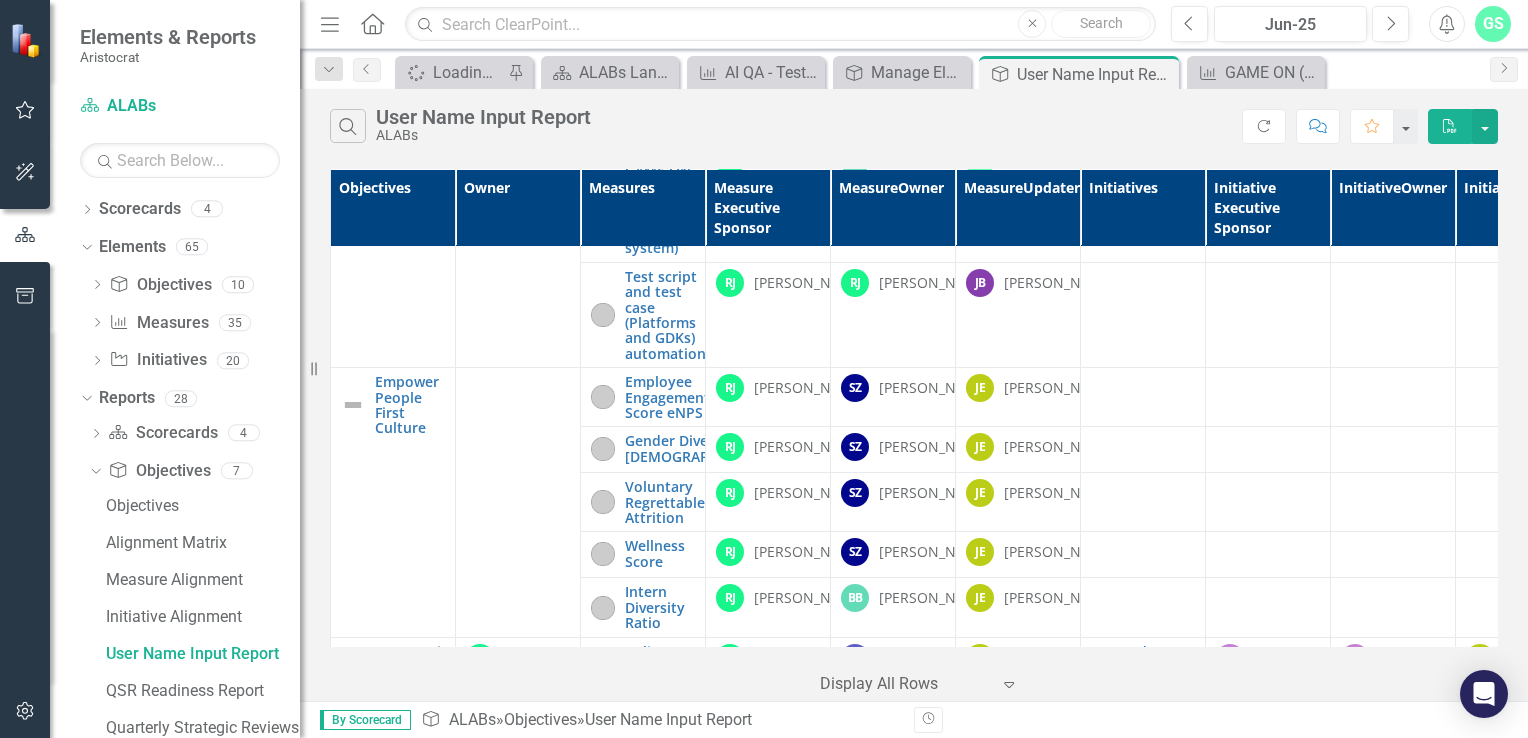 scroll, scrollTop: 2390, scrollLeft: 0, axis: vertical 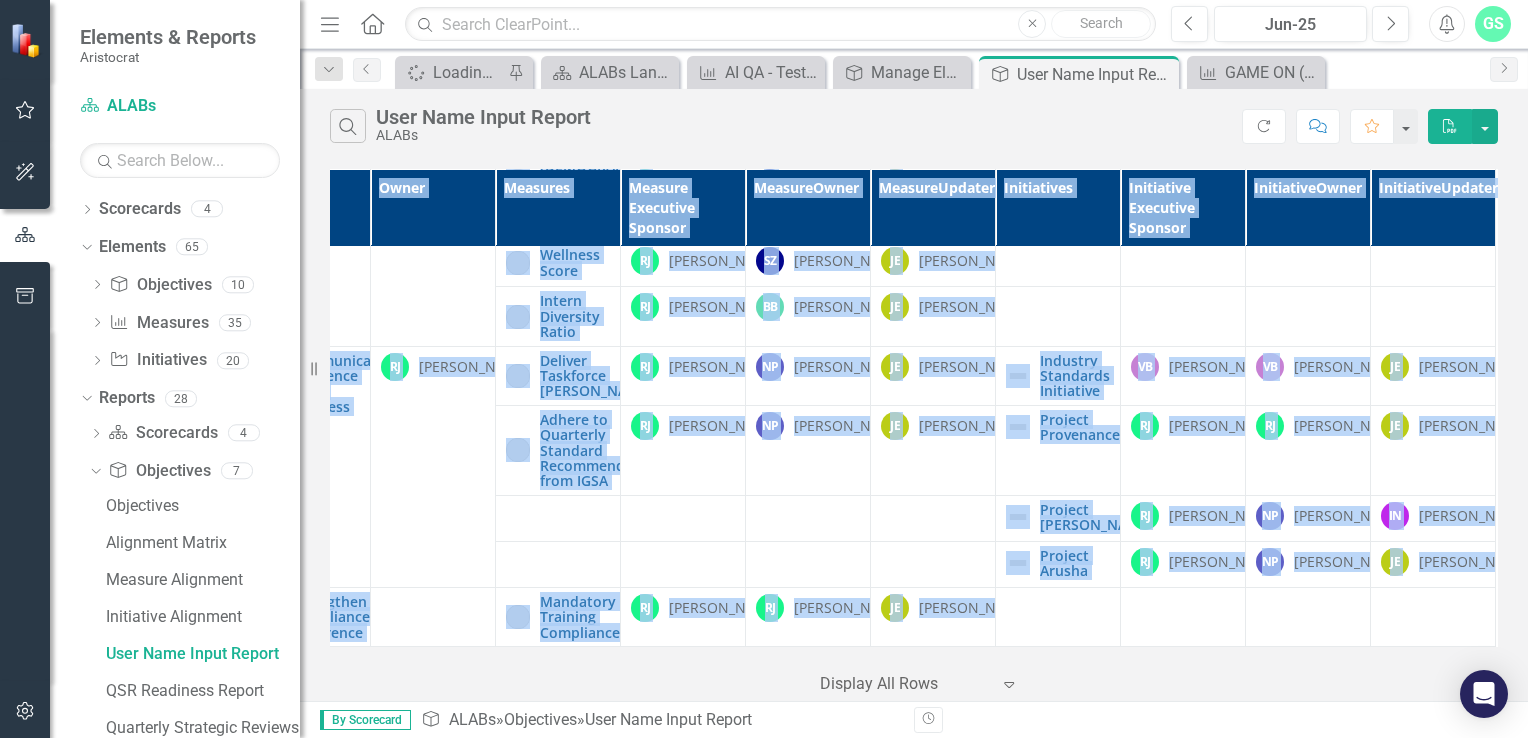 drag, startPoint x: 1499, startPoint y: 585, endPoint x: 1499, endPoint y: 560, distance: 25 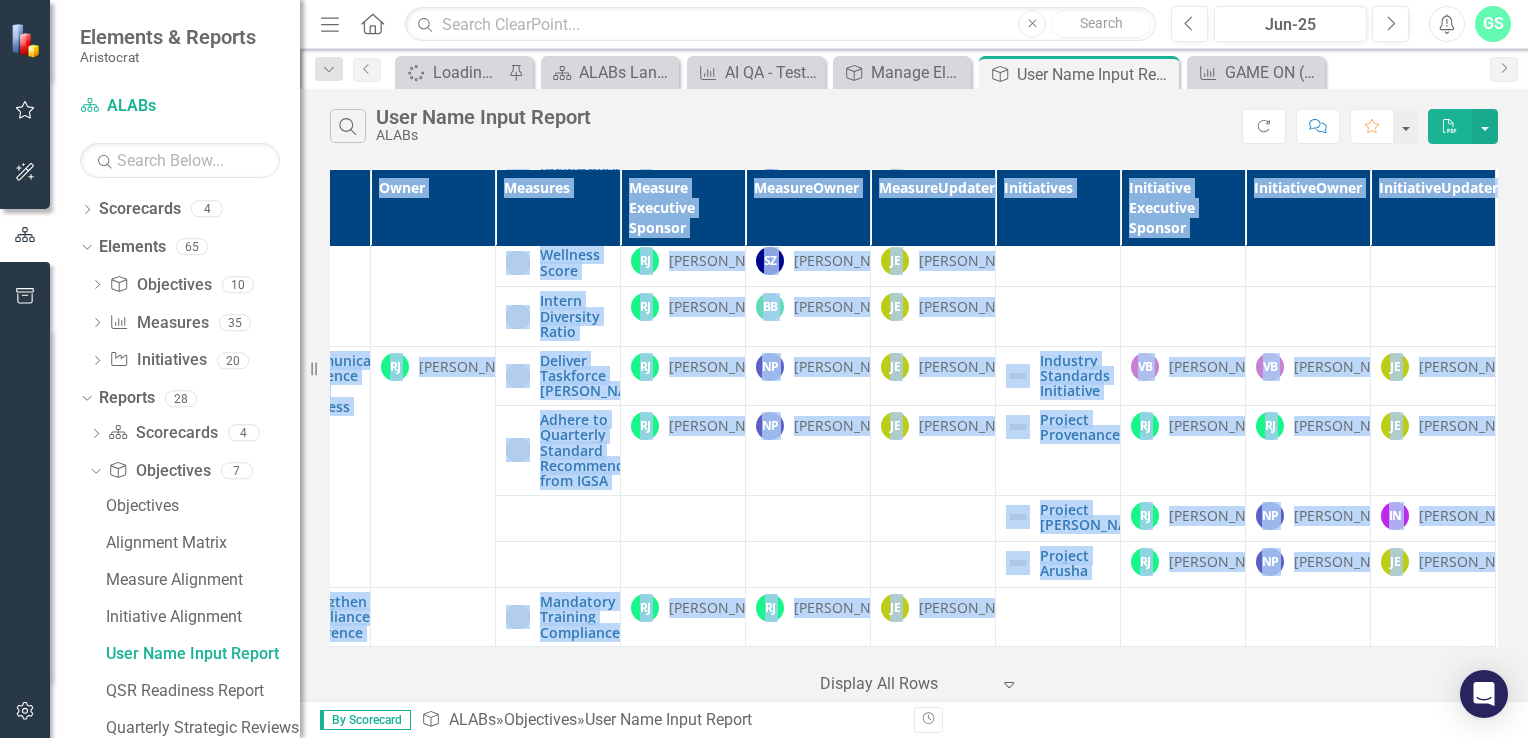 click on "Objectives Owner Measures Measure Executive Sponsor Measure  Owner Measure  Updater Initiatives Initiative Executive Sponsor Initiative  Owner Initiative  Updater Champion Fiscal Responsibility Edit Edit Objective Link Open Element A-LABs Cost (% of Spend against budget/fcast) Edit Edit Measure Link Open Element RJ [PERSON_NAME] [PERSON_NAME] JE [PERSON_NAME] Locked No Access Uphold Tech Quality Standards Edit Edit Objective Link Open Element Quality Goal - Defect Escape Rate - App Tech Edit Edit Measure Link Open Element RJ [PERSON_NAME] RJ [PERSON_NAME] JE [PERSON_NAME] Project Prism Edit Edit Initiative Link Open Element RJ [PERSON_NAME] RJ [PERSON_NAME] JE [PERSON_NAME] Quality Goal - Service Availability Edit Edit Measure Link Open Element RJ [PERSON_NAME] EY [PERSON_NAME] IN [PERSON_NAME] Execute Strategic Priorities & Delivery Edit Edit Objective Link Open Element RJ [PERSON_NAME] Advance Strategic Priority Goals Edit Edit Measure Link Open Element RJ [PERSON_NAME] [PERSON_NAME] [PERSON_NAME] JE [PERSON_NAME] Edit Link" at bounding box center [914, 432] 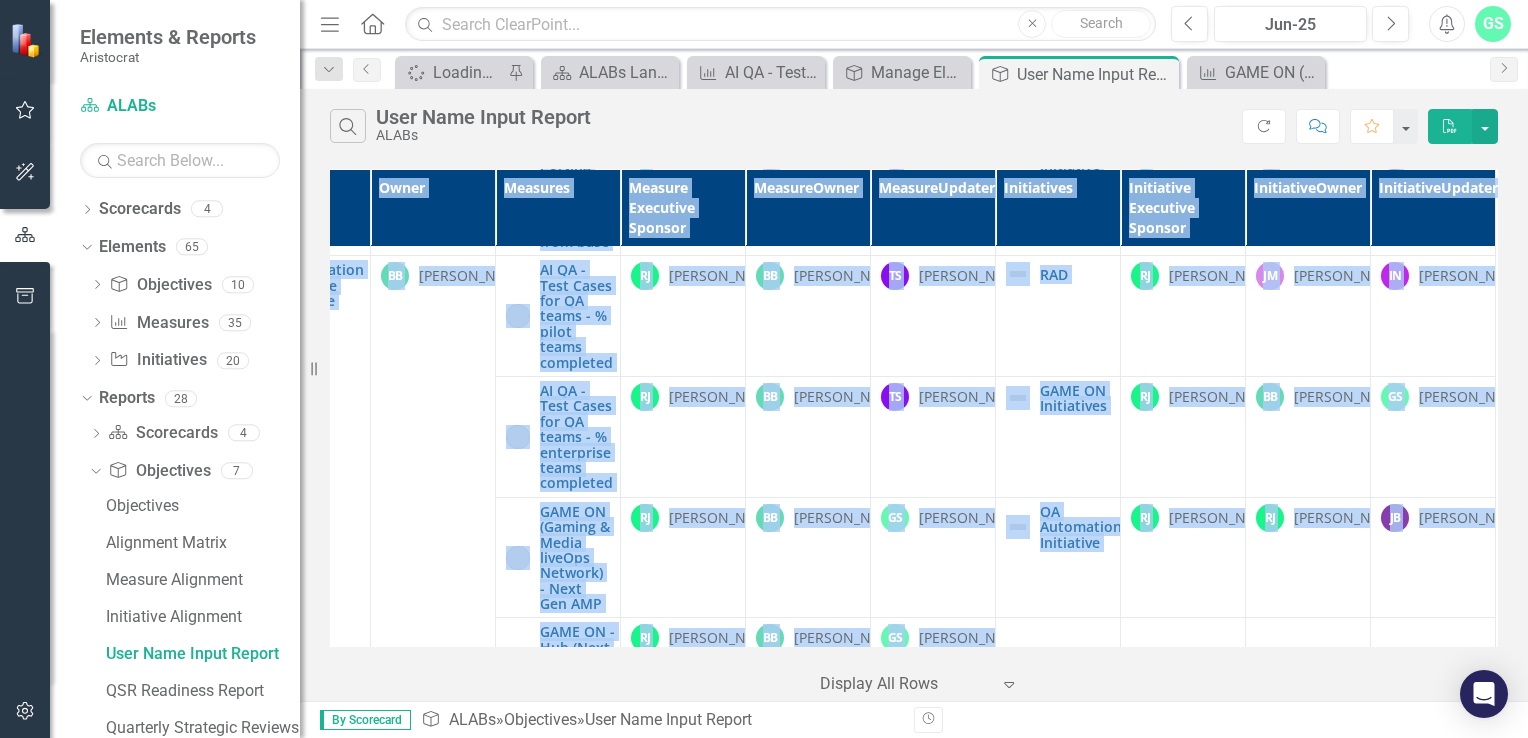scroll, scrollTop: 1608, scrollLeft: 96, axis: both 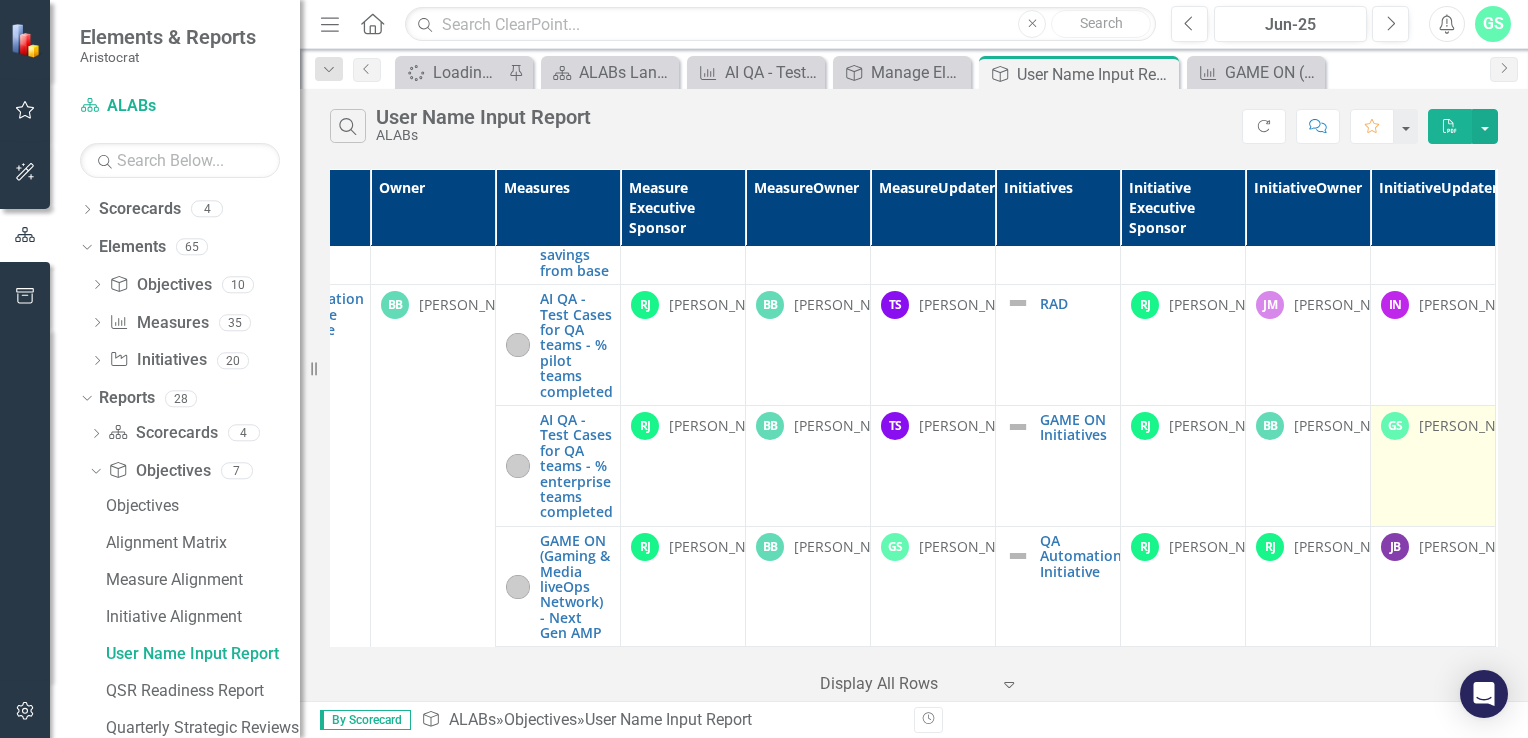 click on "[PERSON_NAME]" at bounding box center [1475, 426] 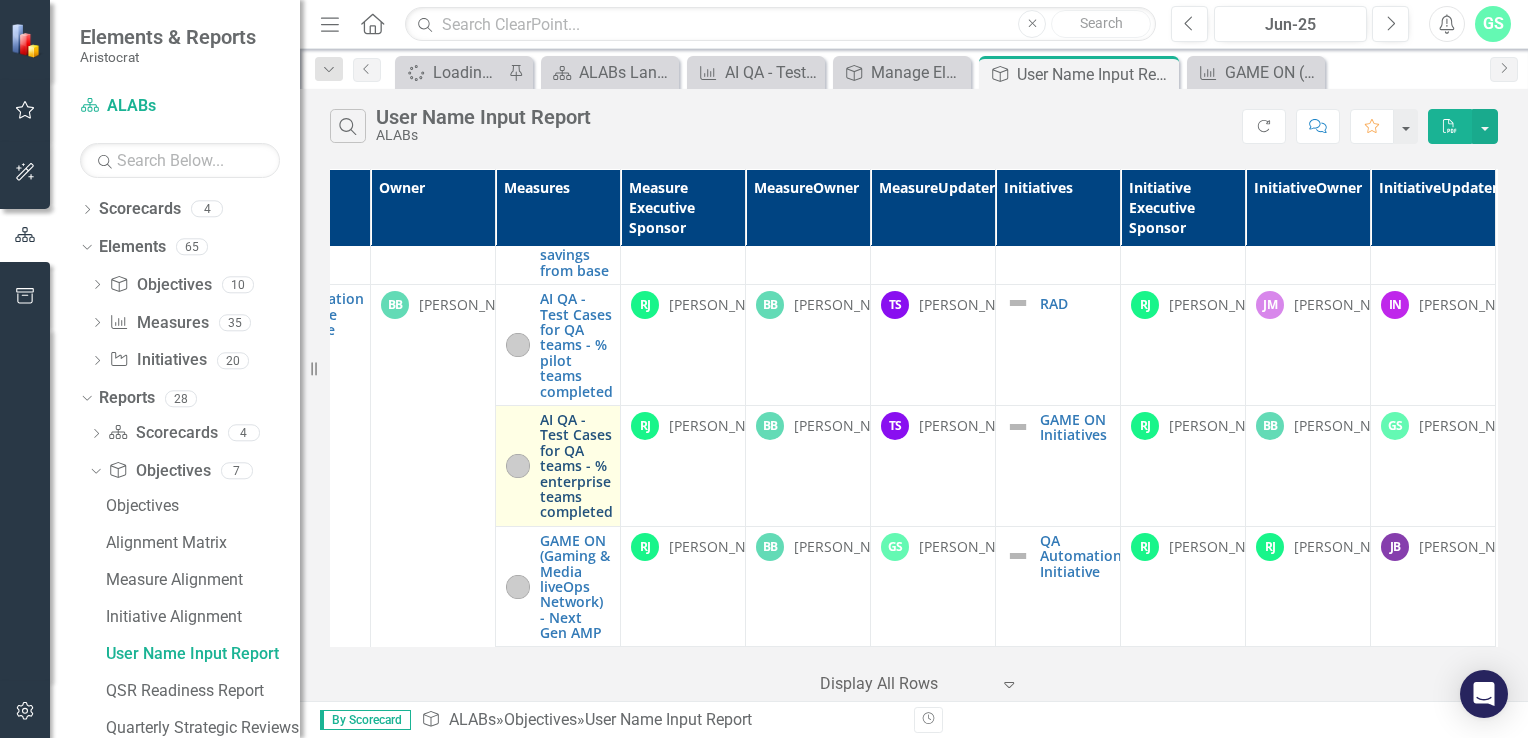 click on "AI QA - Test Cases for QA teams - % enterprise teams completed" at bounding box center (576, 466) 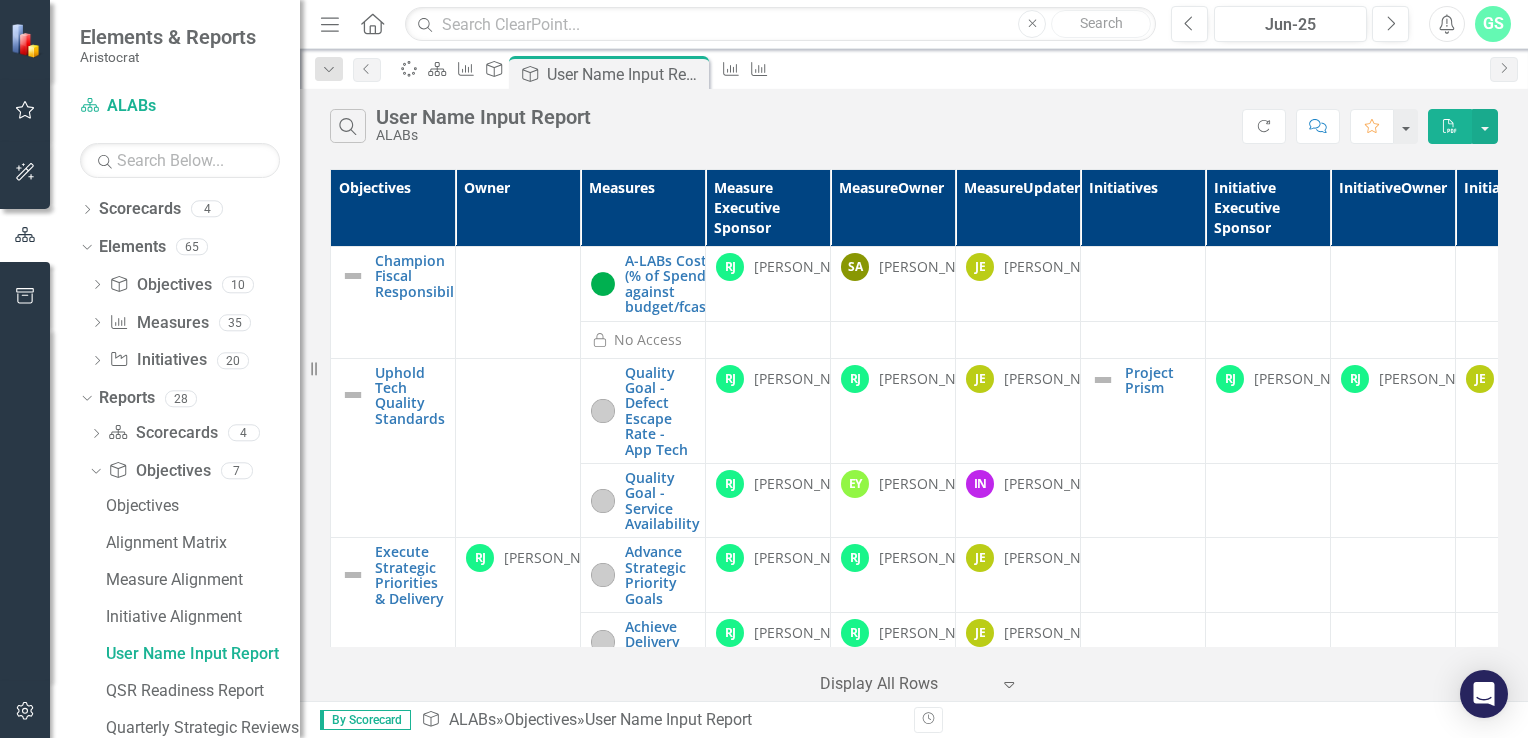 scroll, scrollTop: 400, scrollLeft: 0, axis: vertical 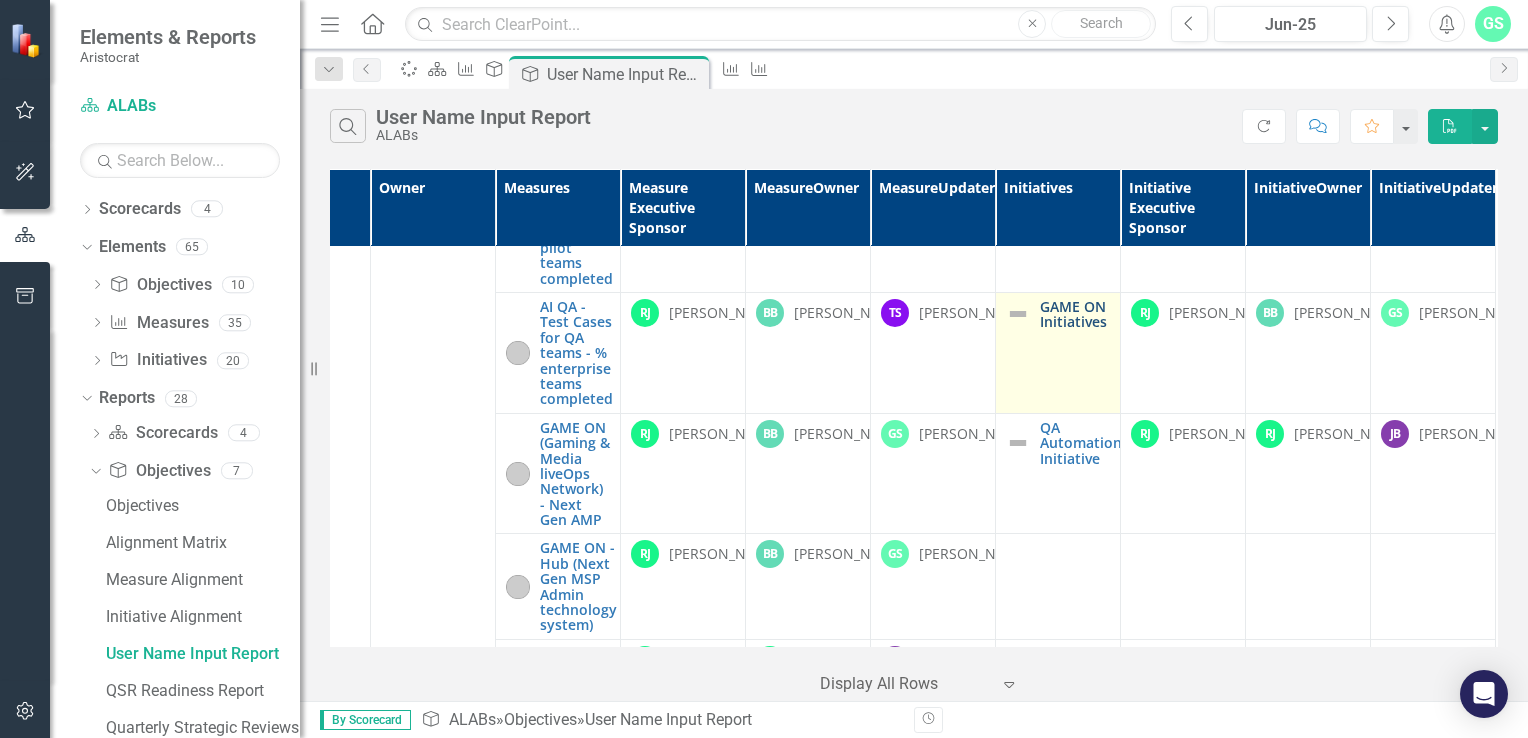 click on "GAME ON Initiatives" at bounding box center [1075, 314] 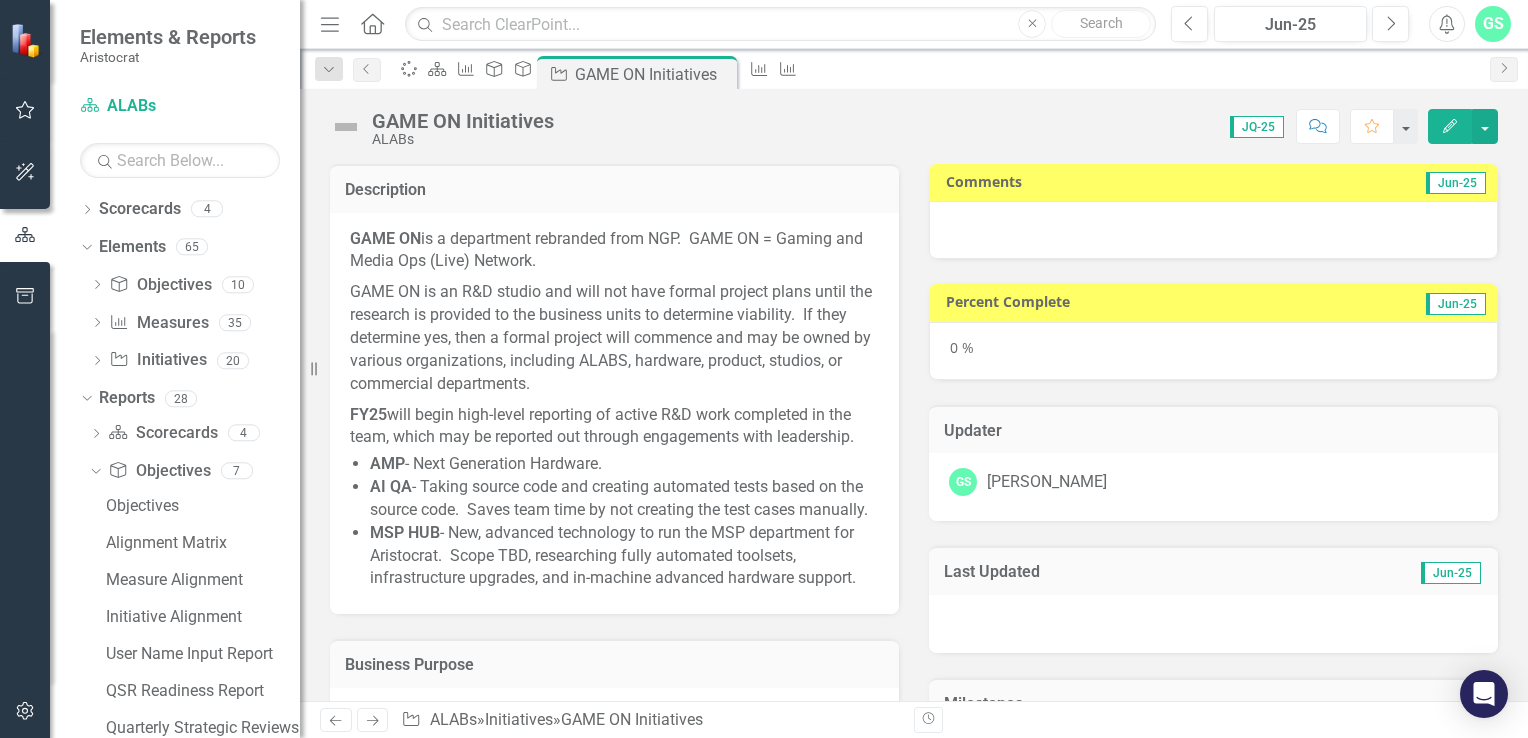 click on "Jun-25" at bounding box center [1366, 184] 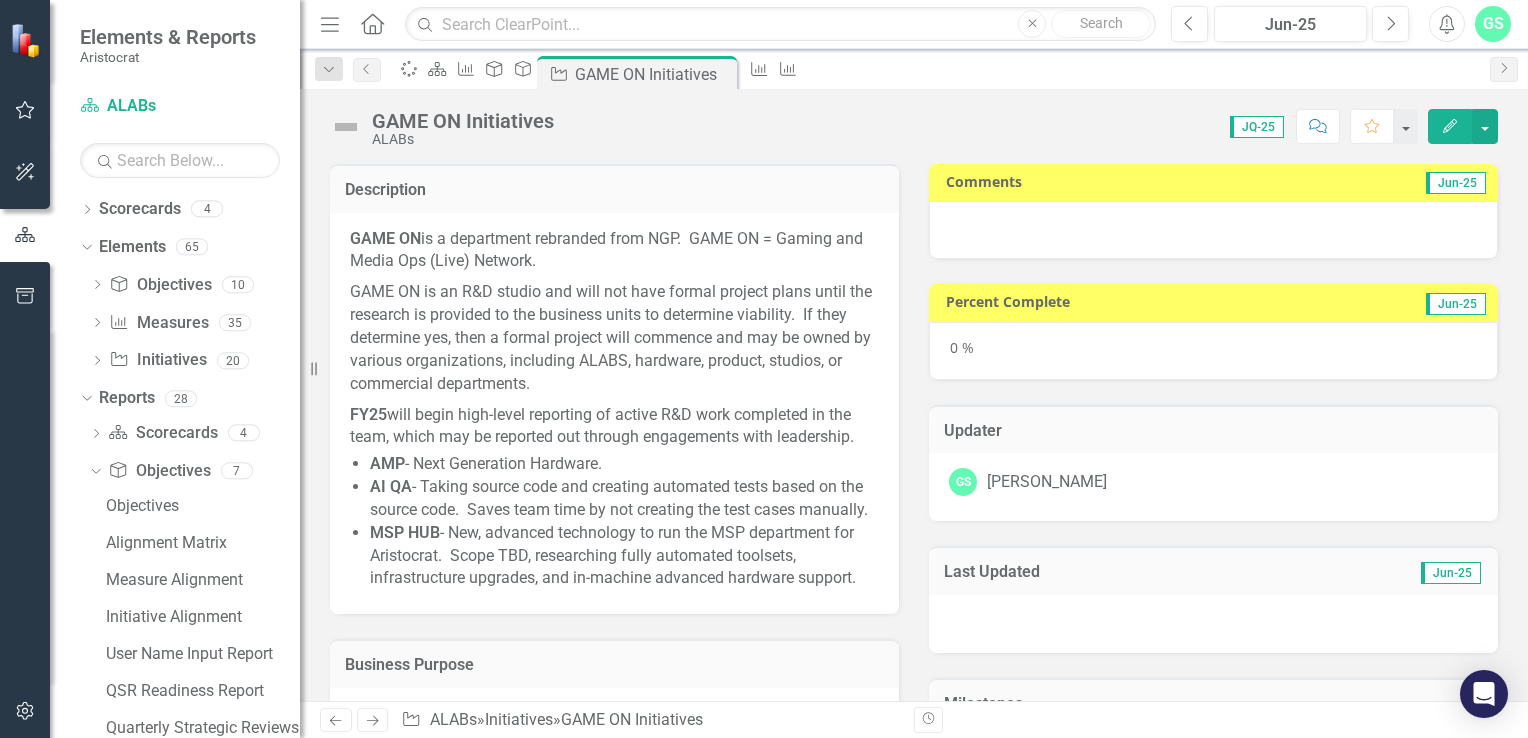 click on "Edit" at bounding box center [1450, 126] 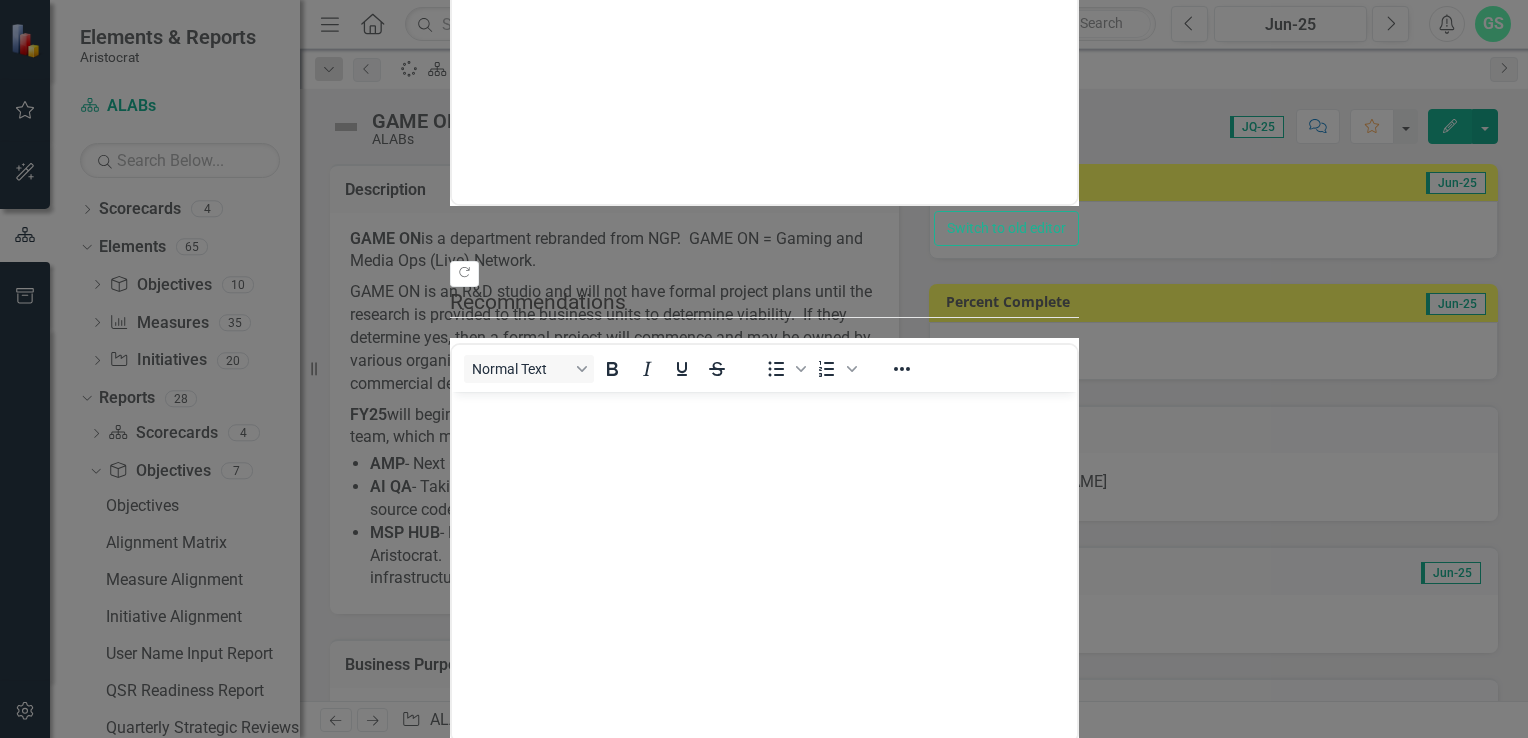 scroll, scrollTop: 0, scrollLeft: 0, axis: both 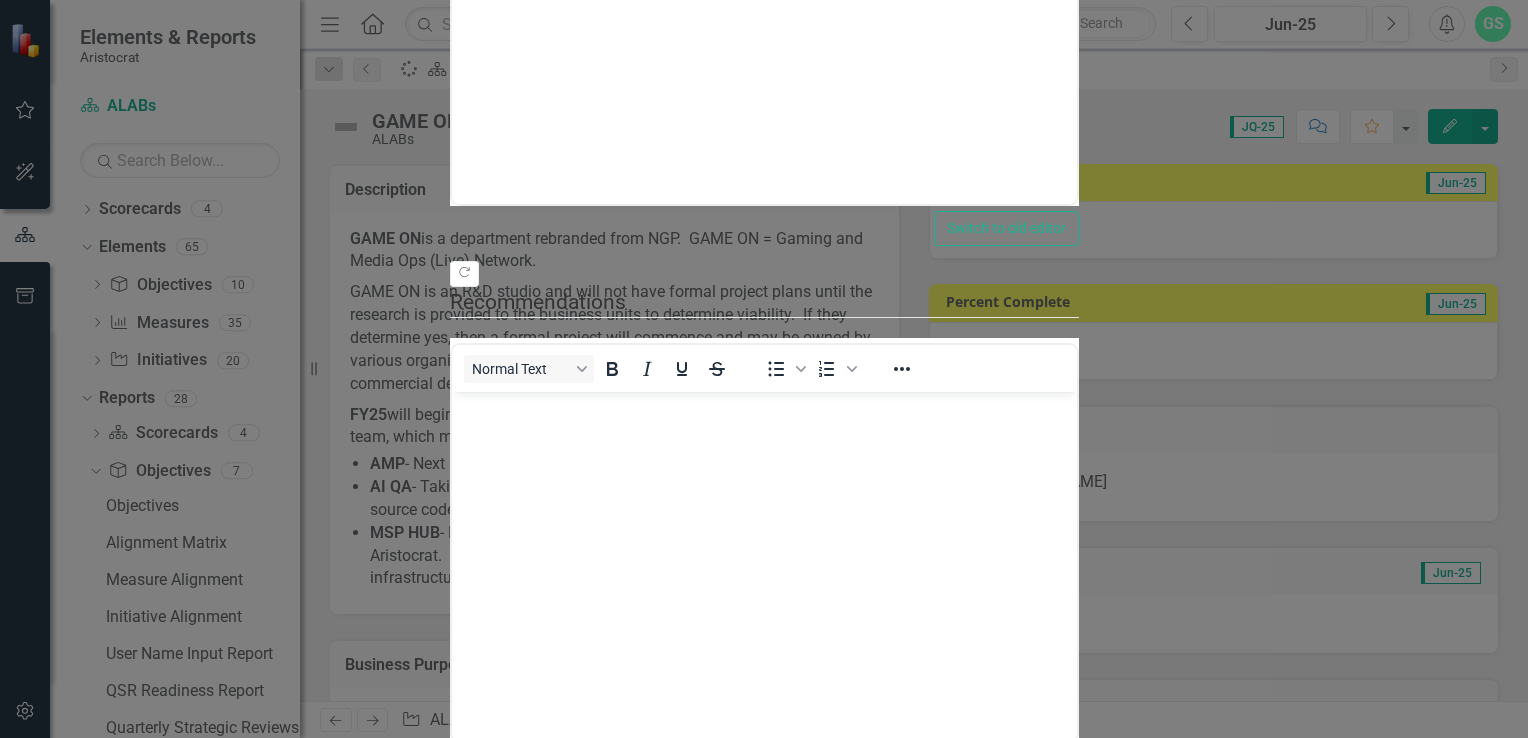click on "Close" 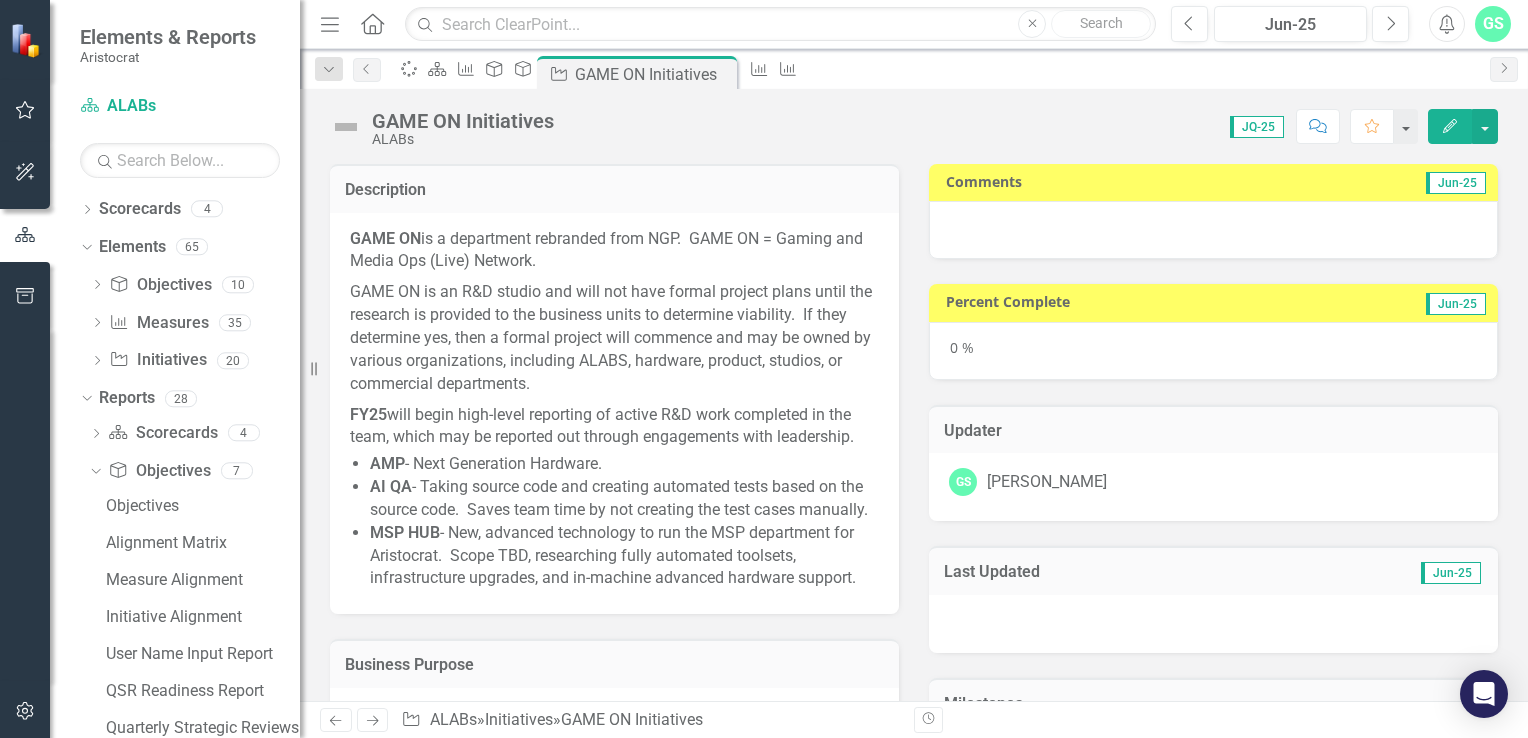 click on "Jun-25" at bounding box center (1366, 184) 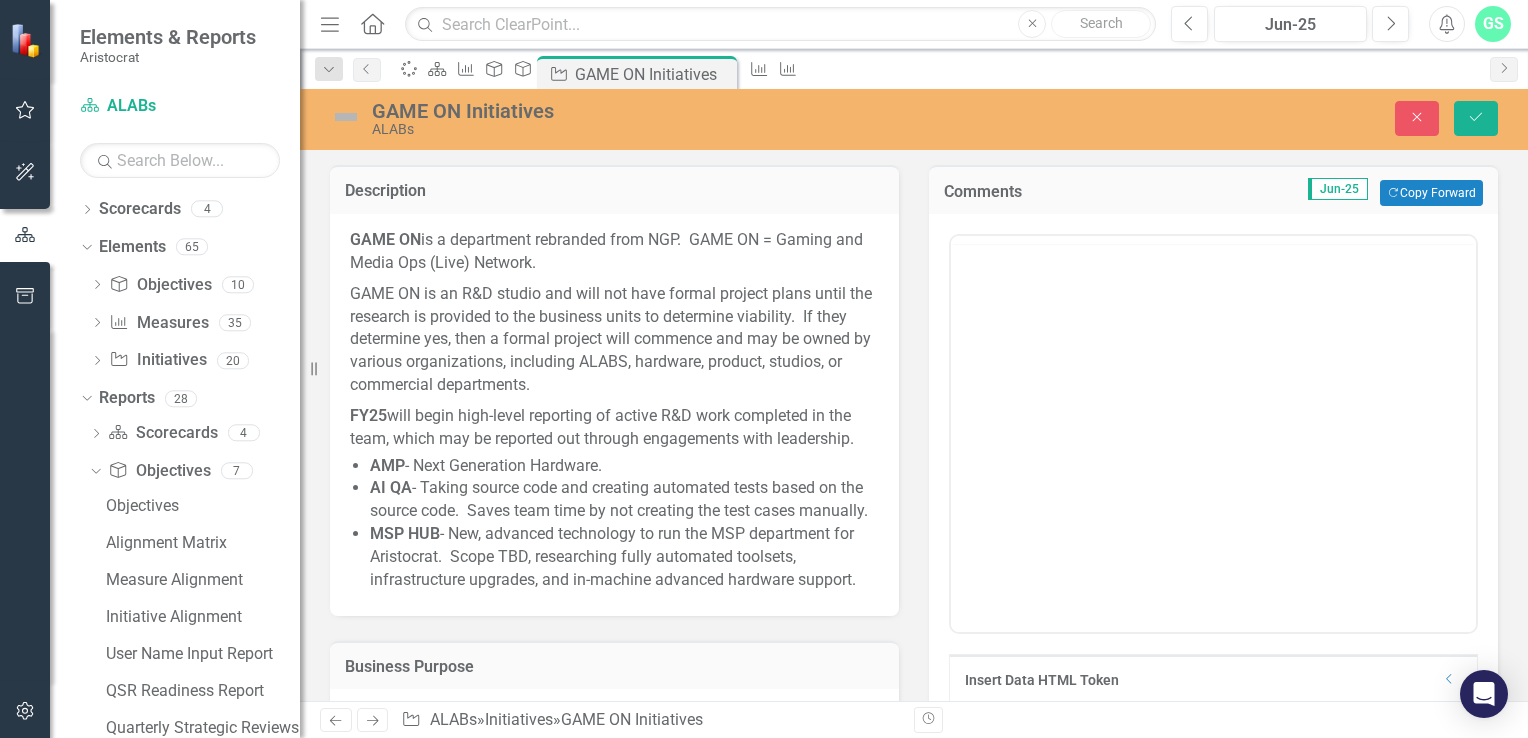 click on "Comments Jun-25 Copy Forward  Copy Forward" at bounding box center (1213, 189) 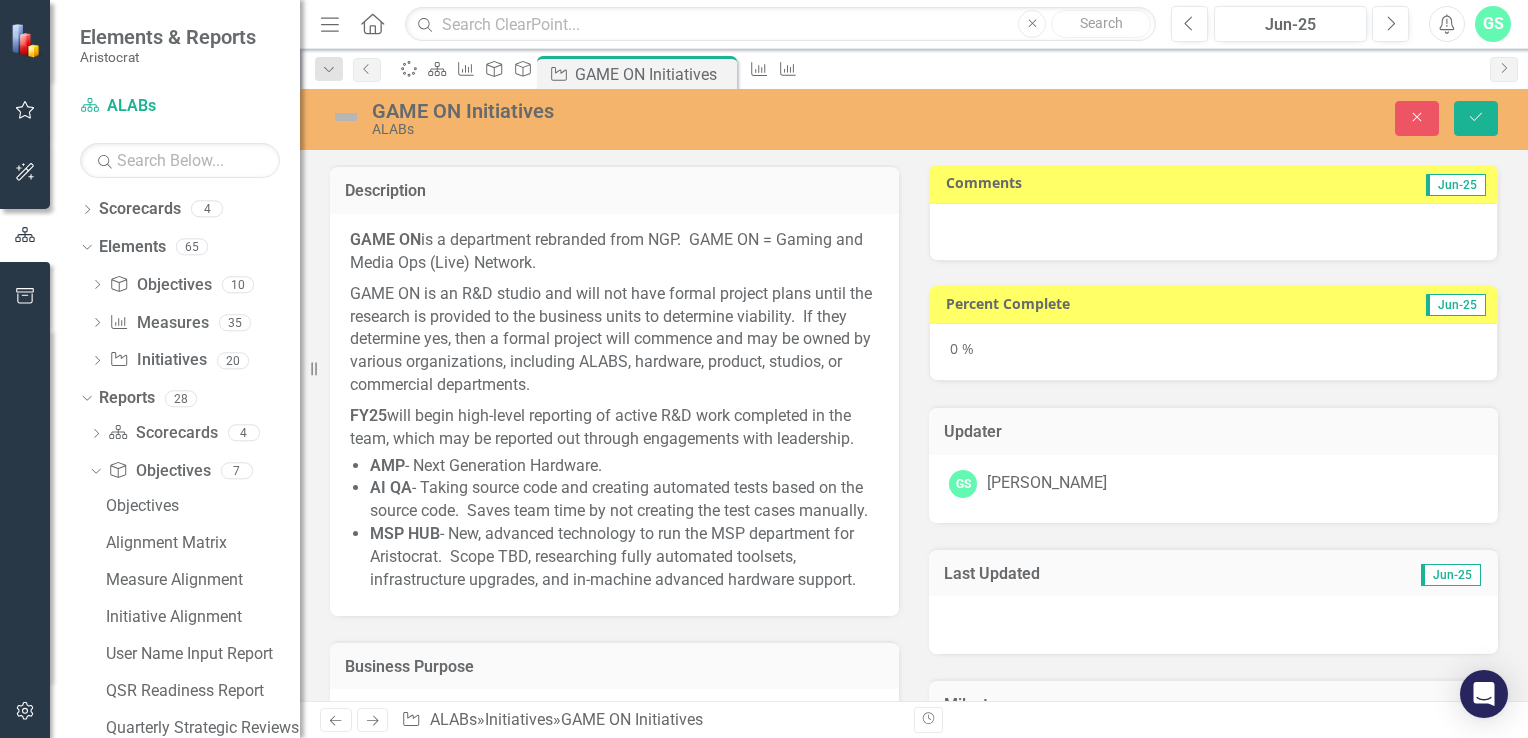 click on "Jun-25" at bounding box center [1366, 185] 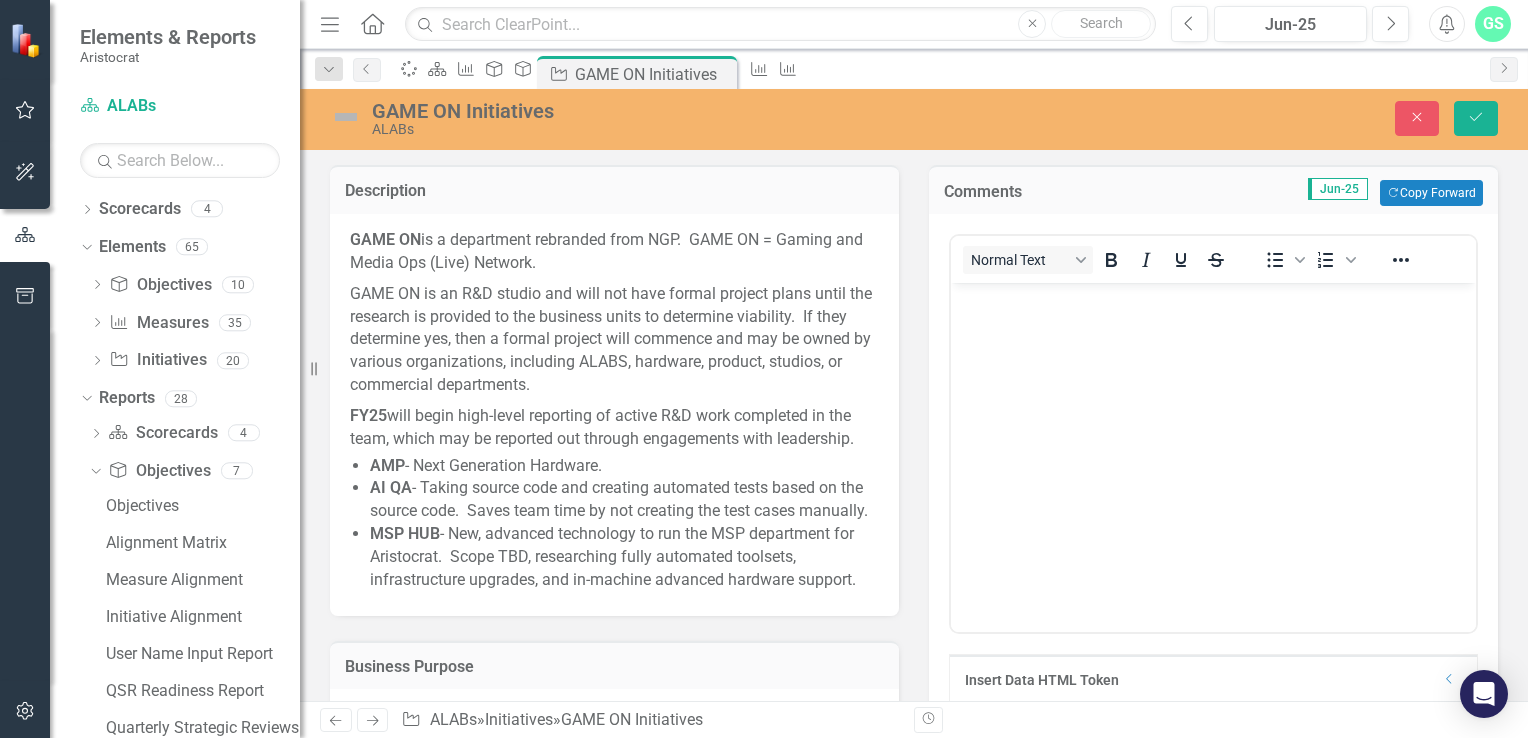 scroll, scrollTop: 0, scrollLeft: 0, axis: both 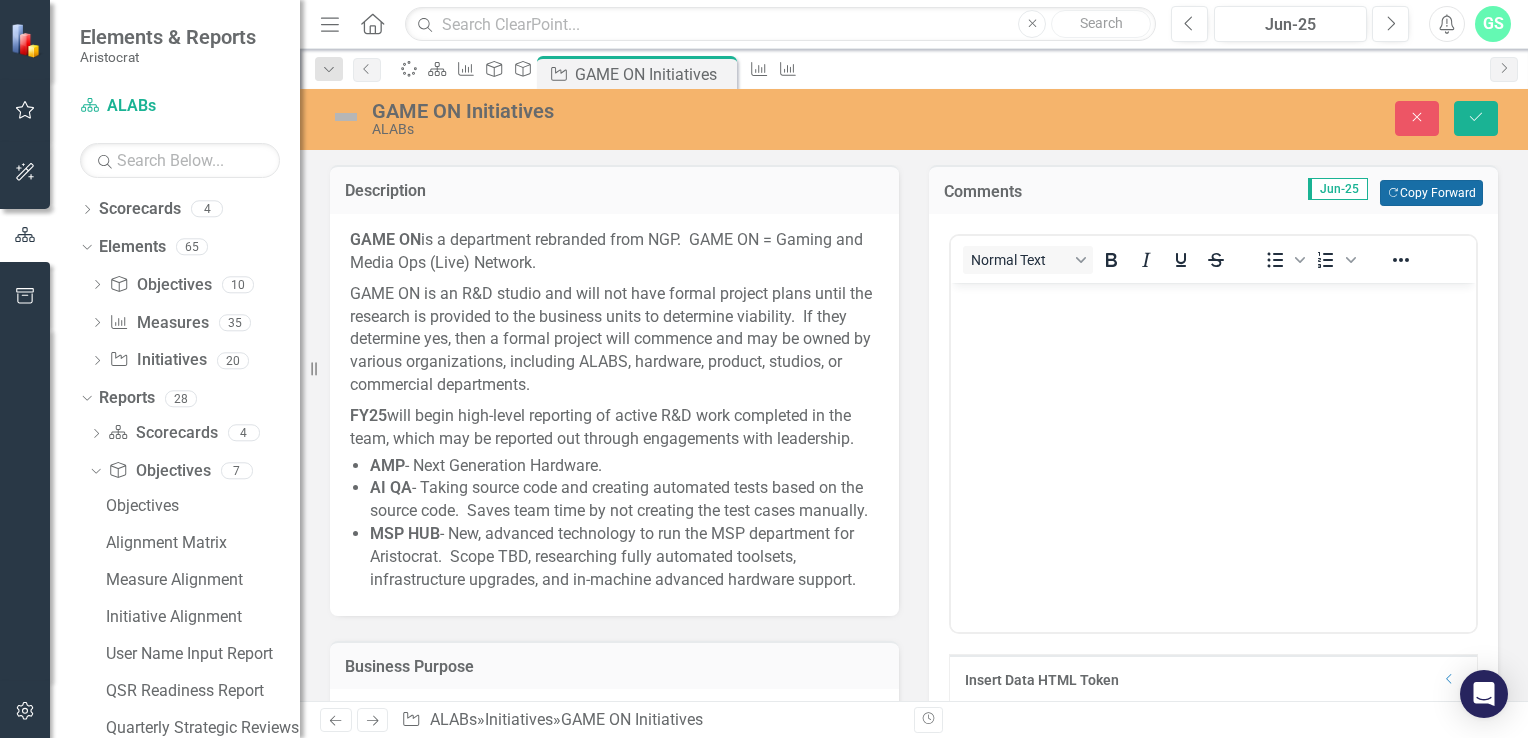 click on "Copy Forward  Copy Forward" at bounding box center [1431, 193] 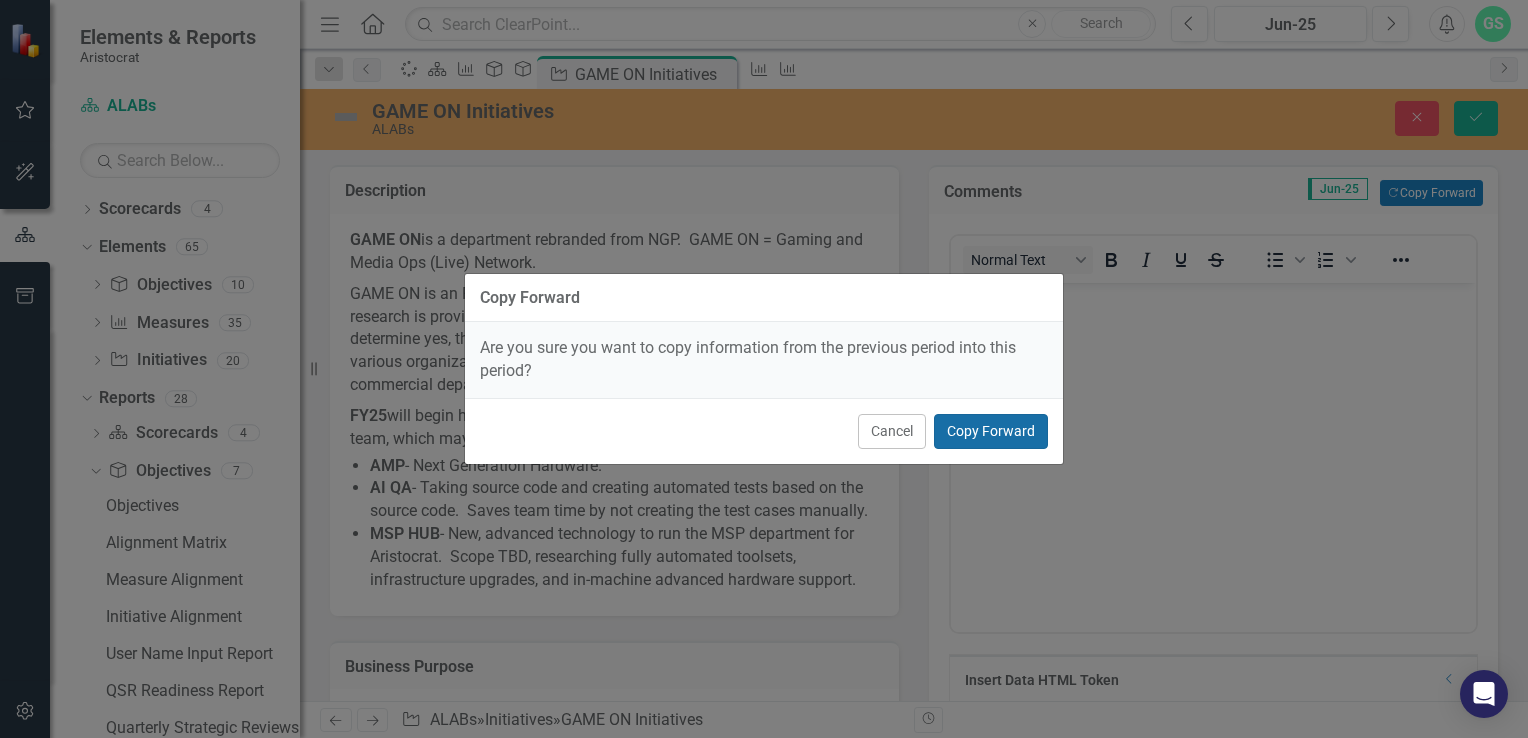 click on "Copy Forward" at bounding box center [991, 431] 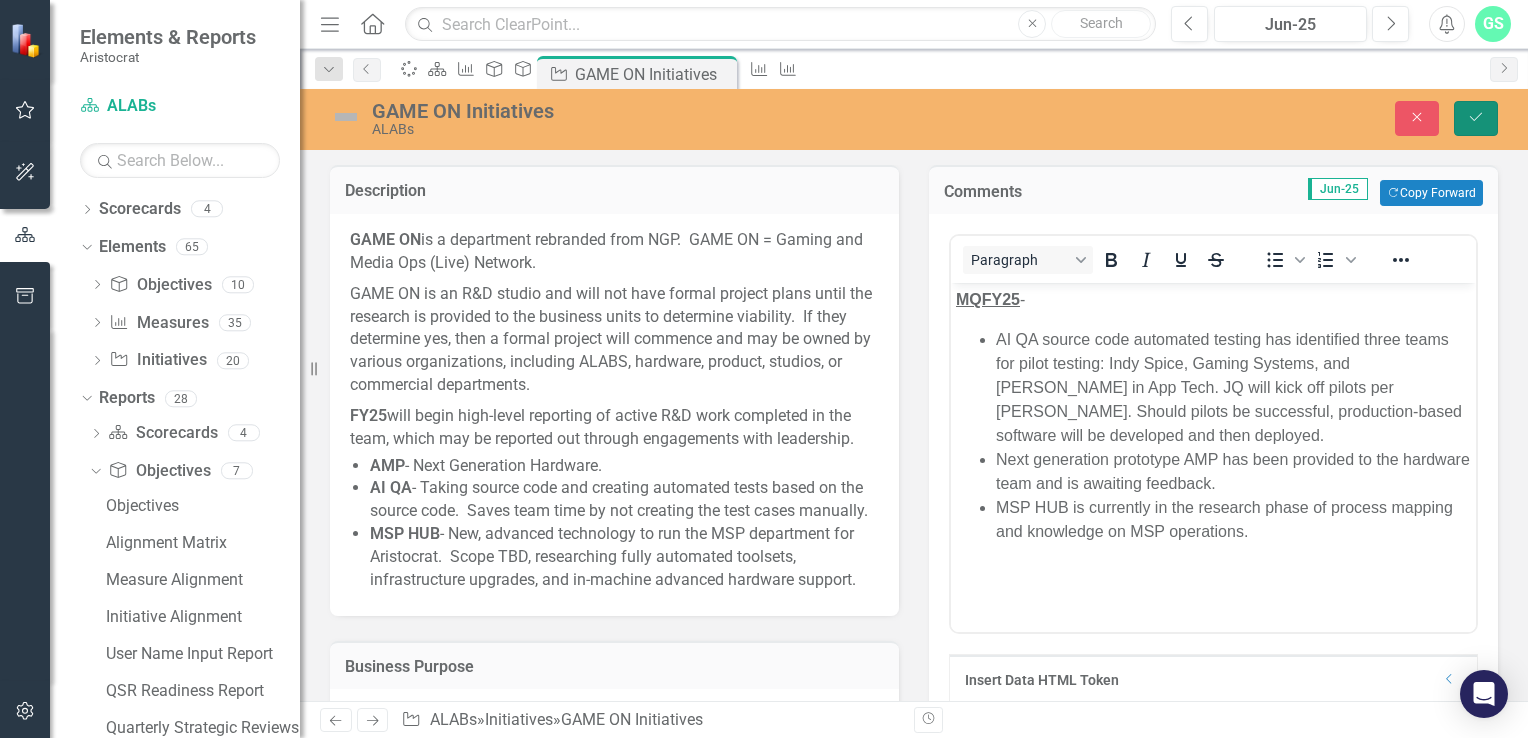 click on "Save" 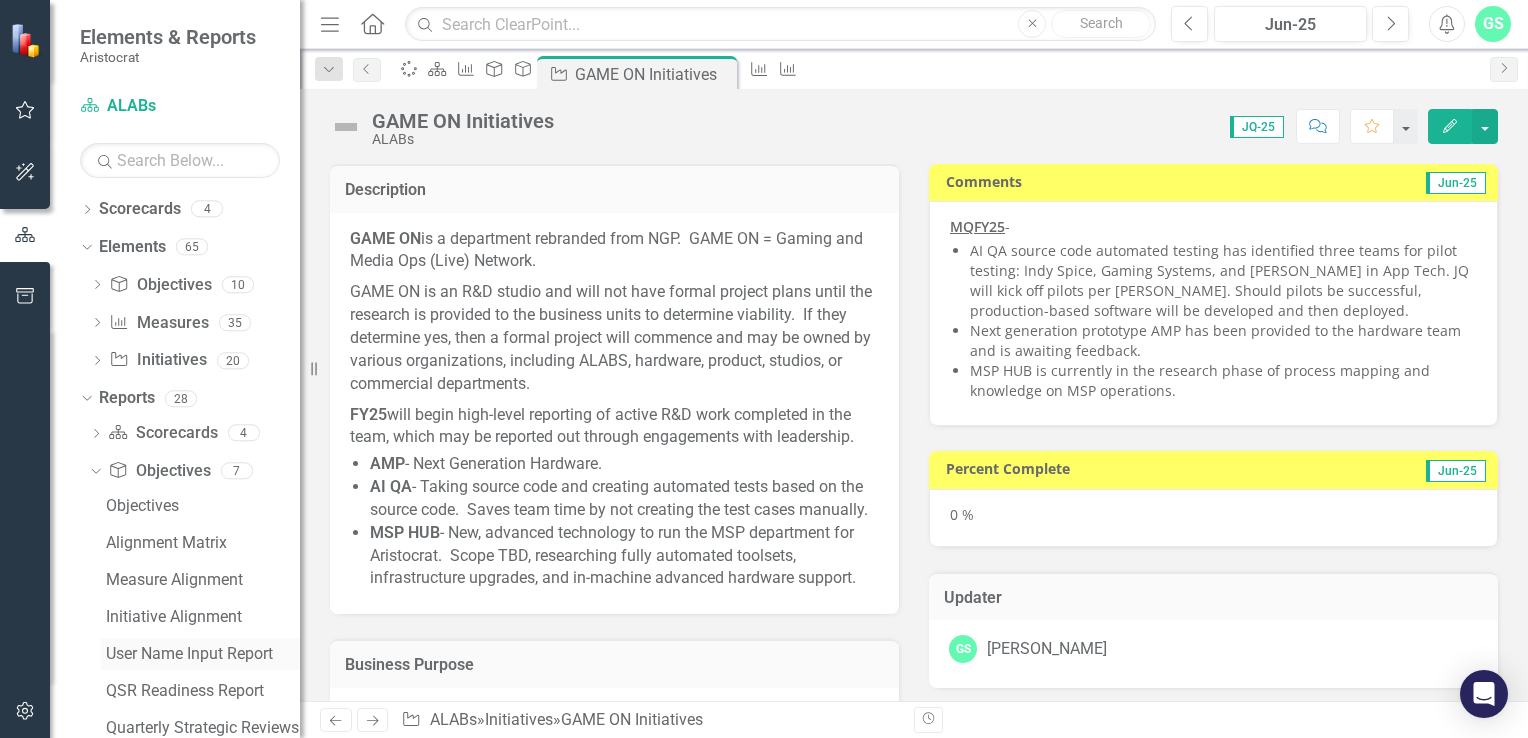 drag, startPoint x: 194, startPoint y: 651, endPoint x: 205, endPoint y: 651, distance: 11 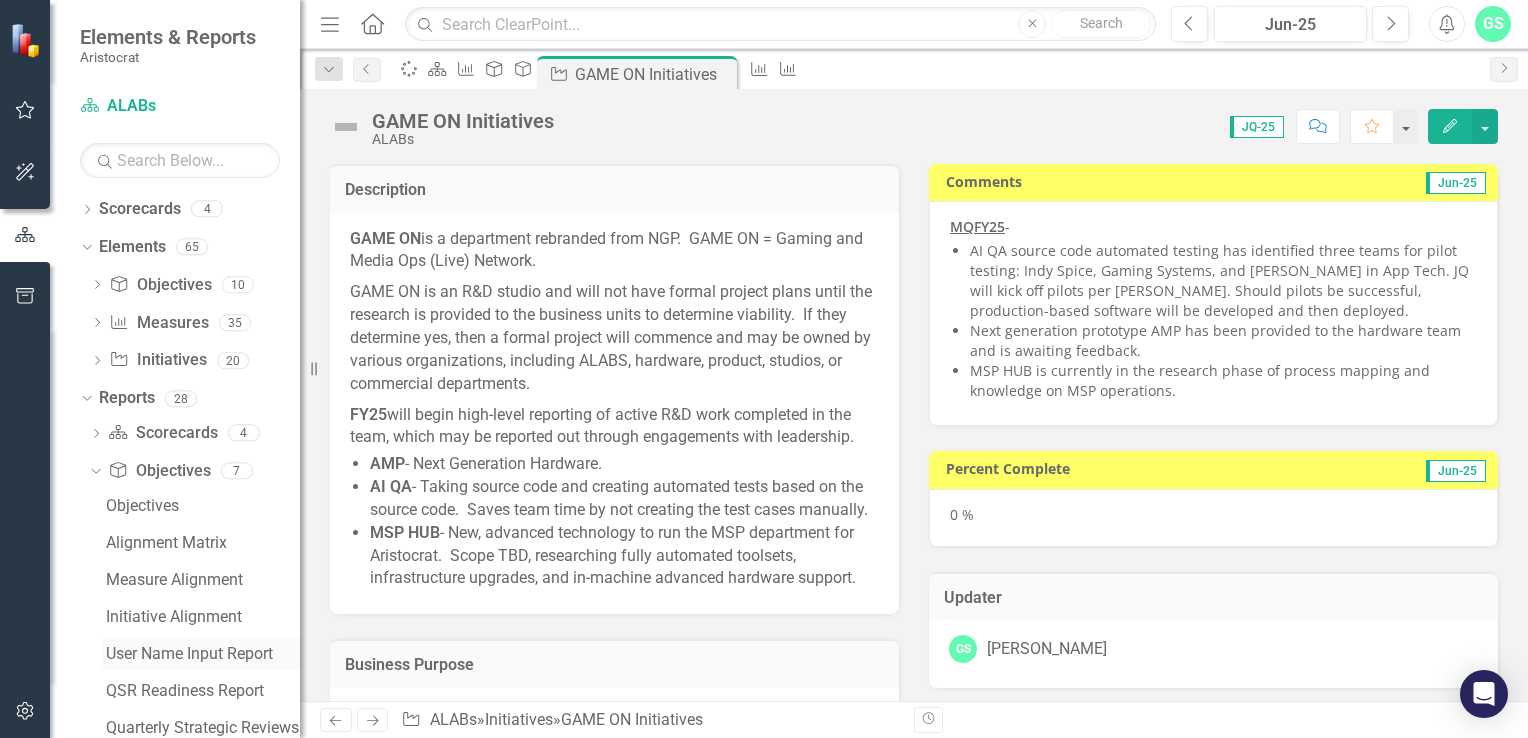 click on "User Name Input Report" at bounding box center (203, 654) 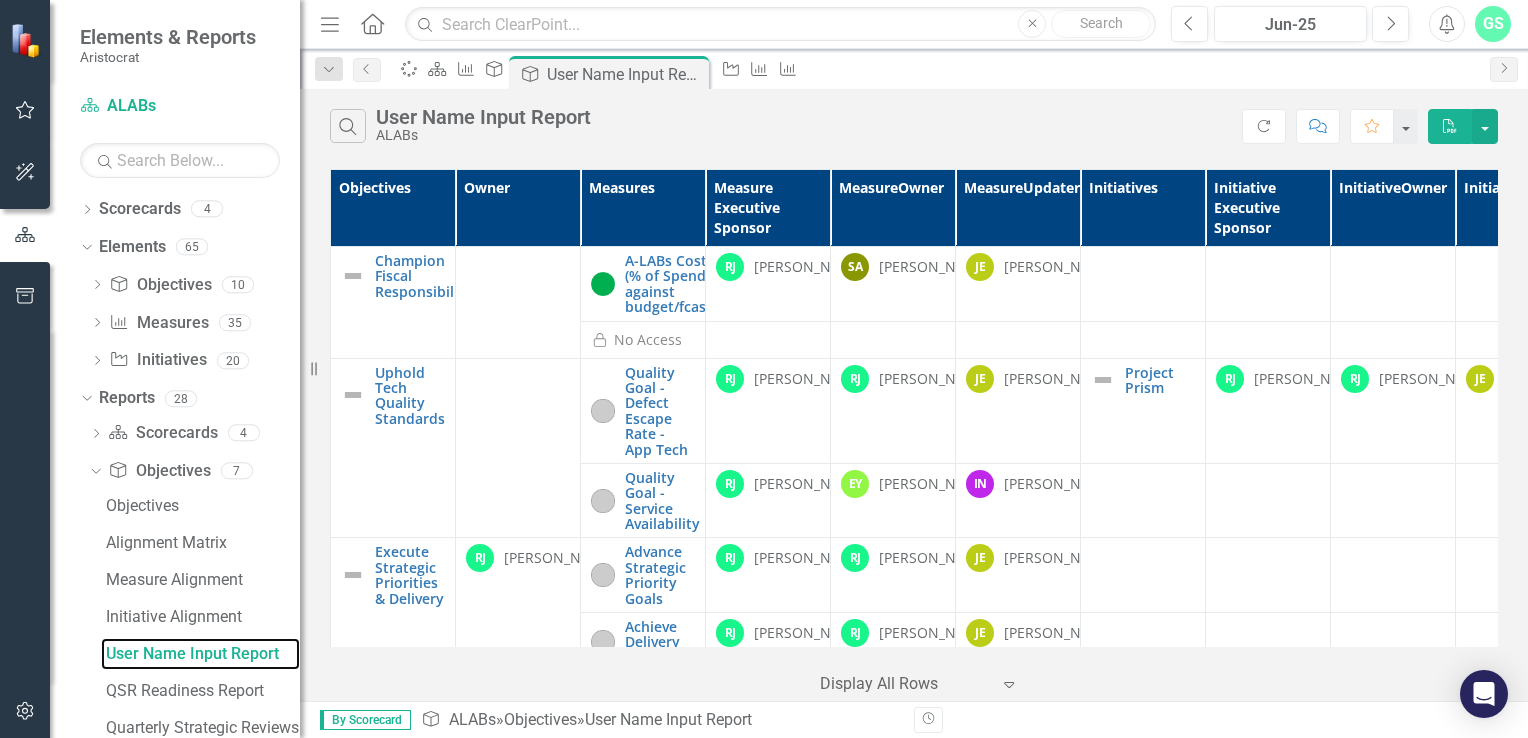 scroll, scrollTop: 0, scrollLeft: 96, axis: horizontal 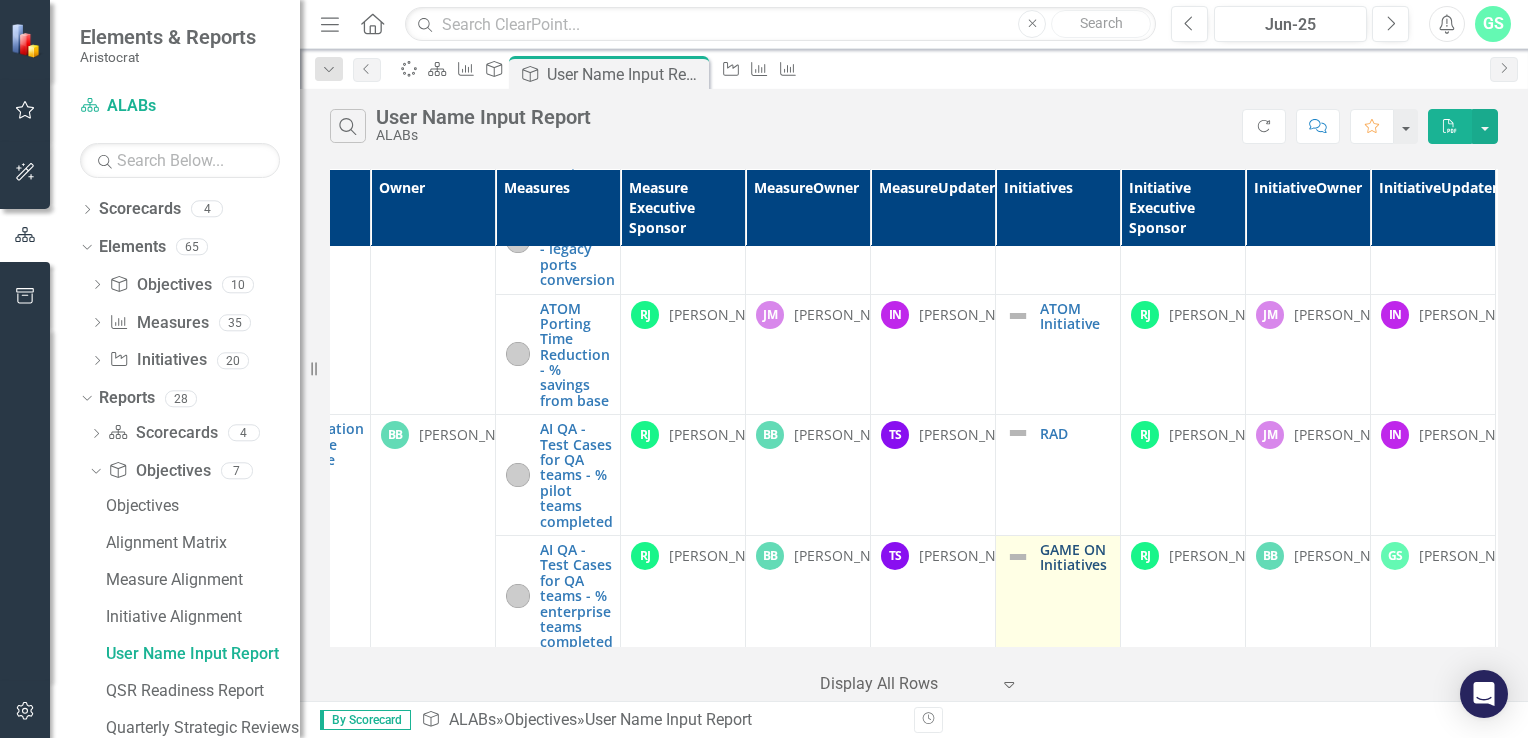 click on "GAME ON Initiatives" at bounding box center (1075, 557) 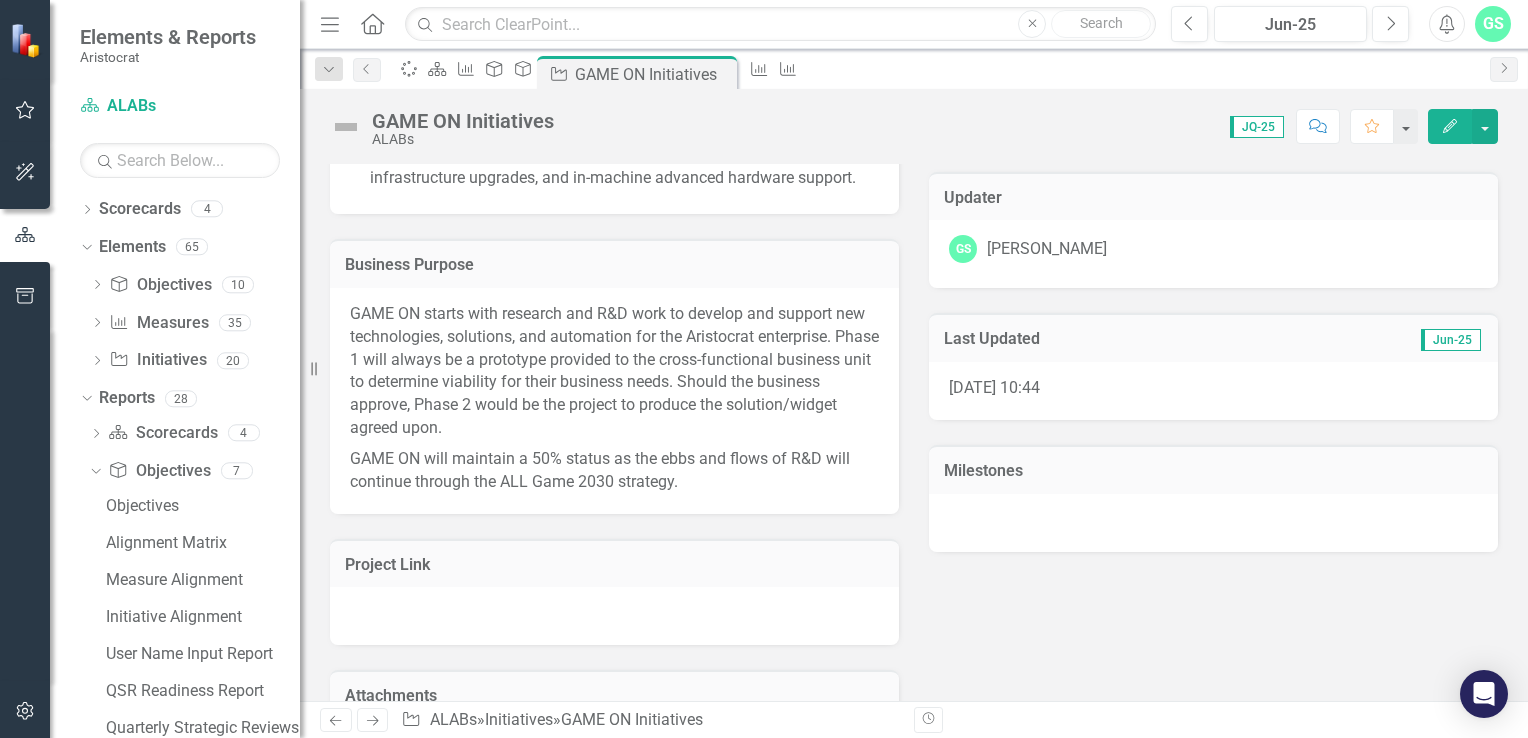 scroll, scrollTop: 0, scrollLeft: 0, axis: both 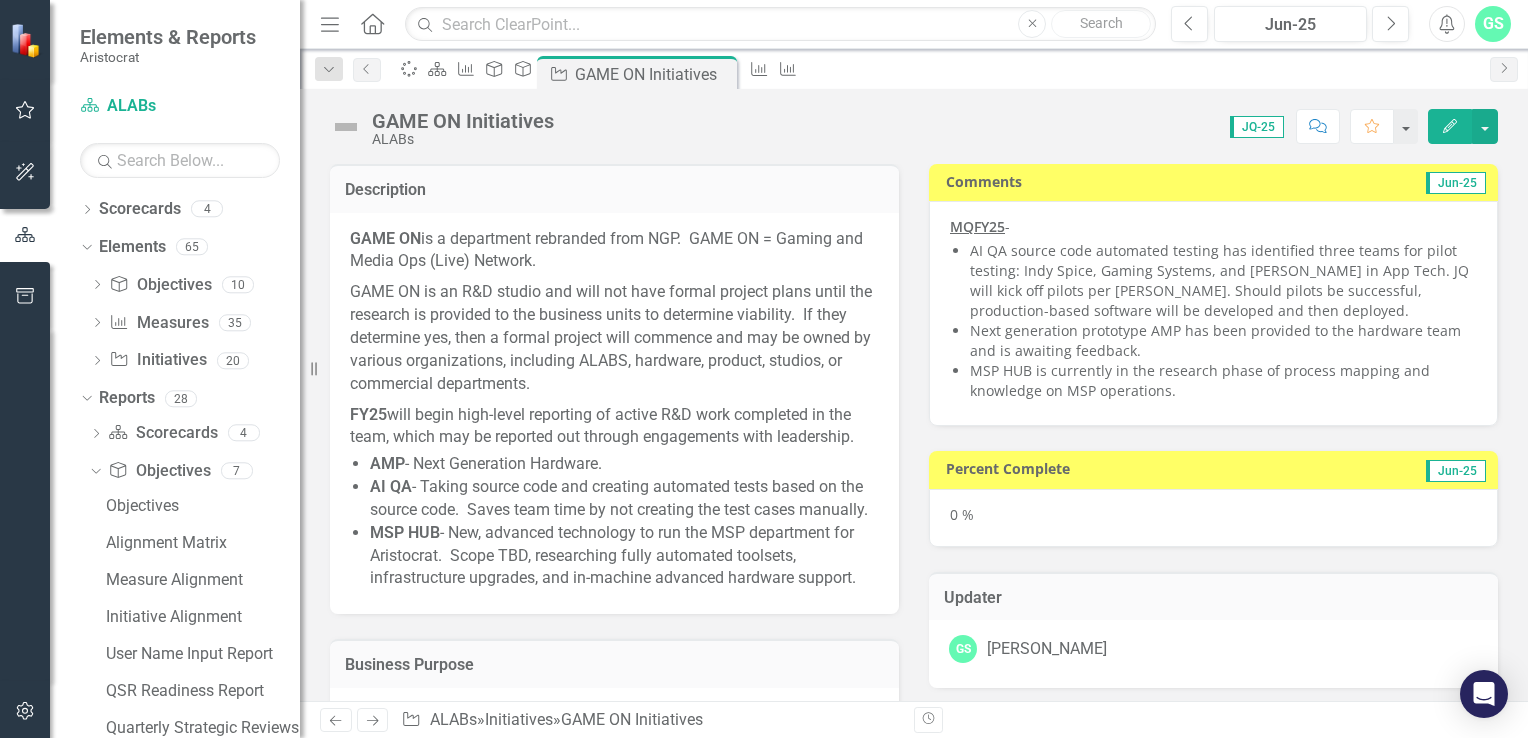 click at bounding box center [346, 127] 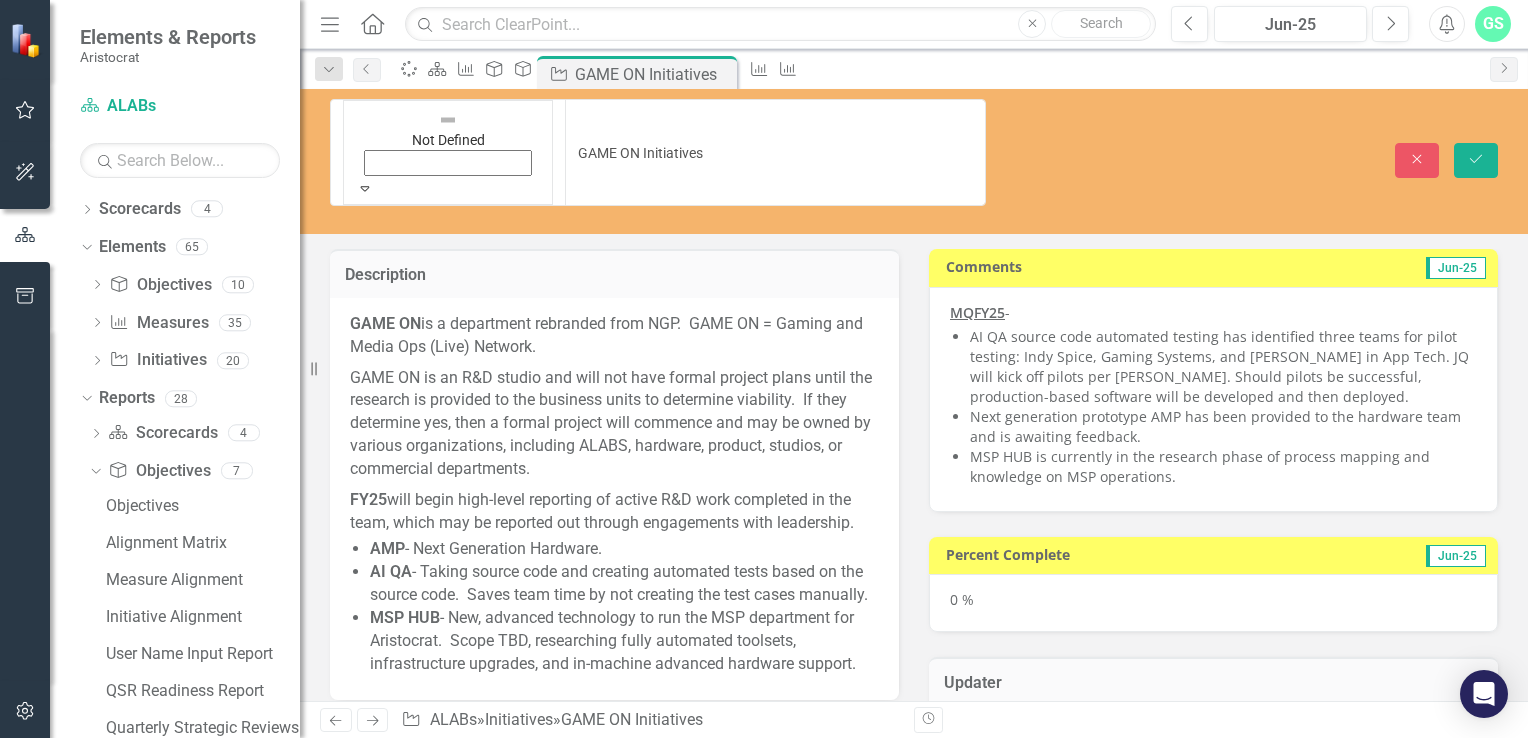 click at bounding box center [448, 120] 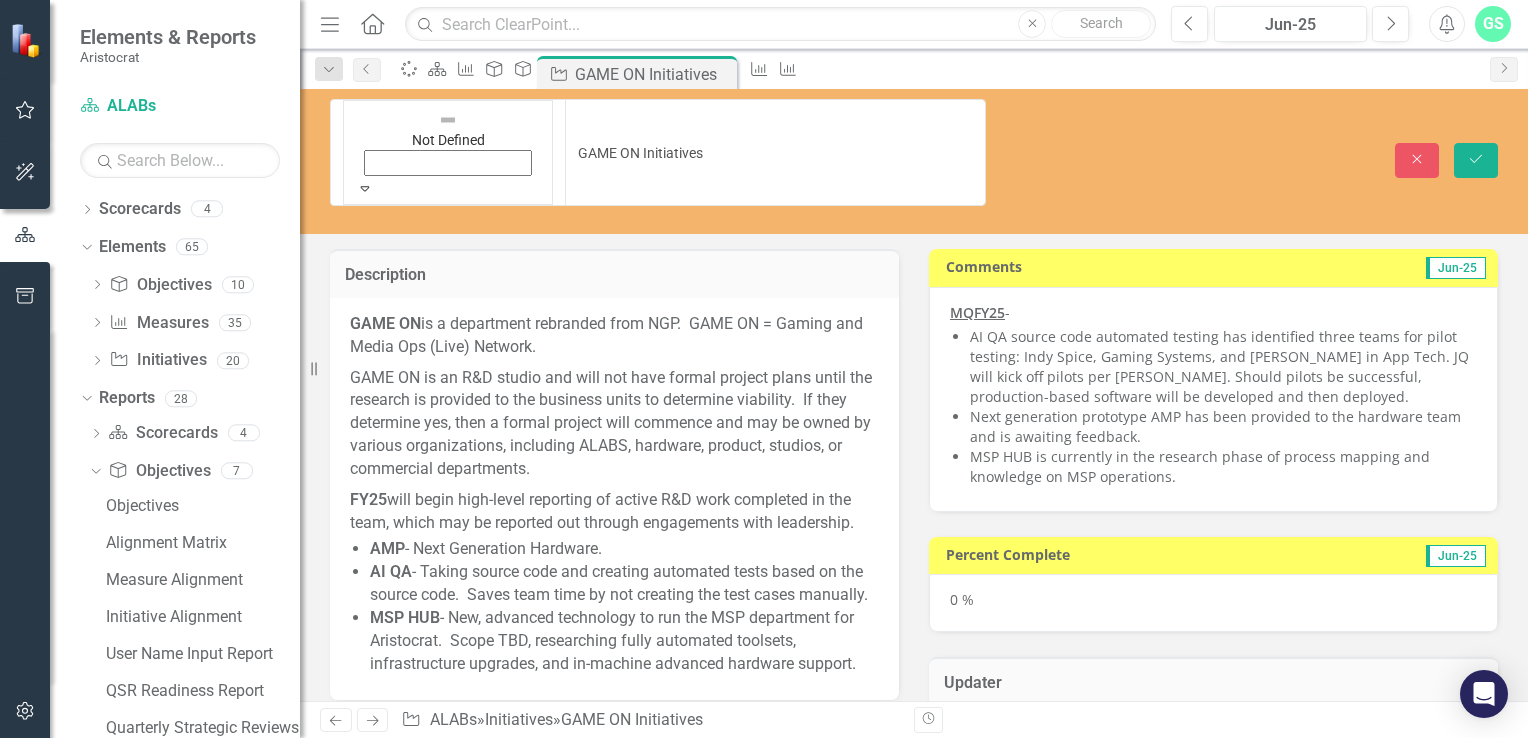 scroll, scrollTop: 400, scrollLeft: 0, axis: vertical 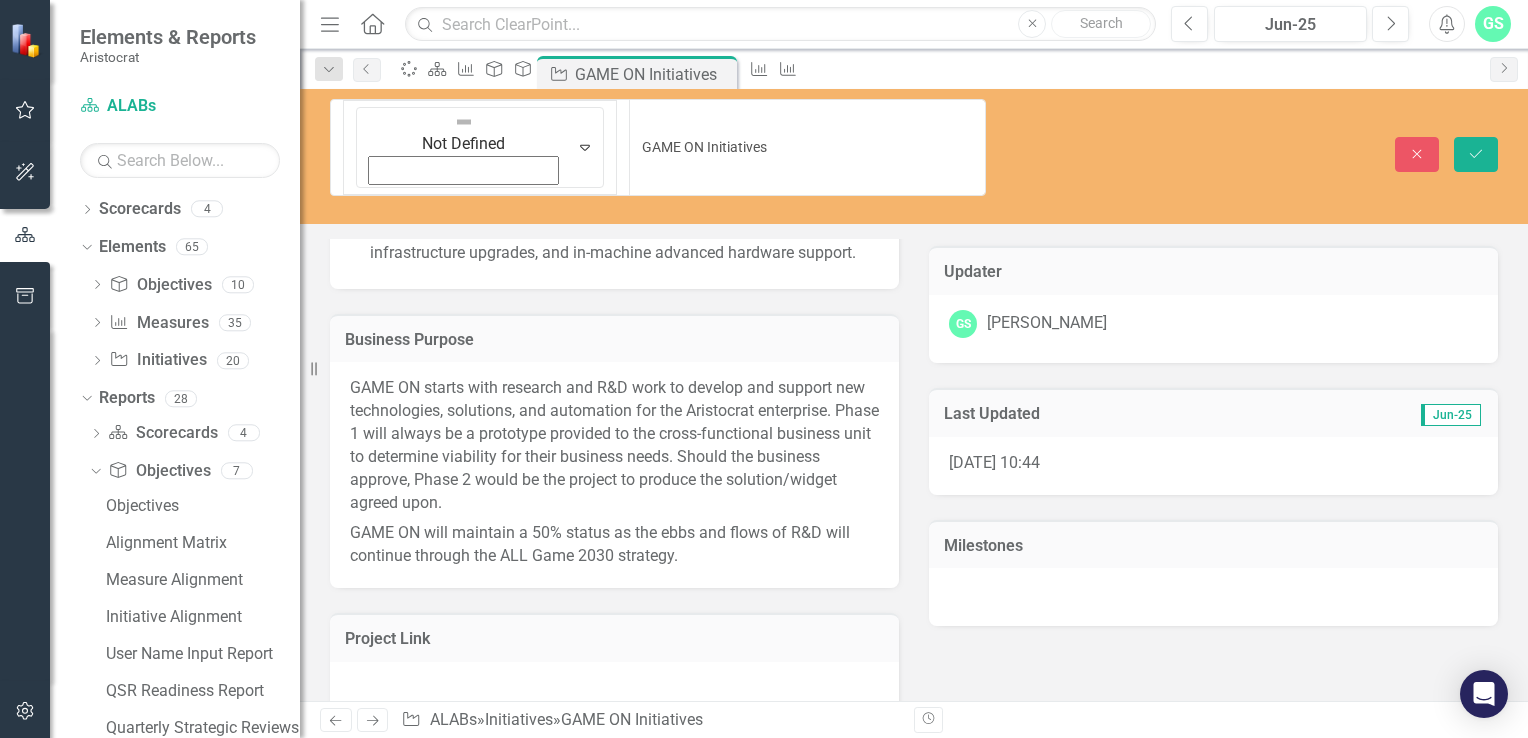 click on "Milestones" at bounding box center [1213, 548] 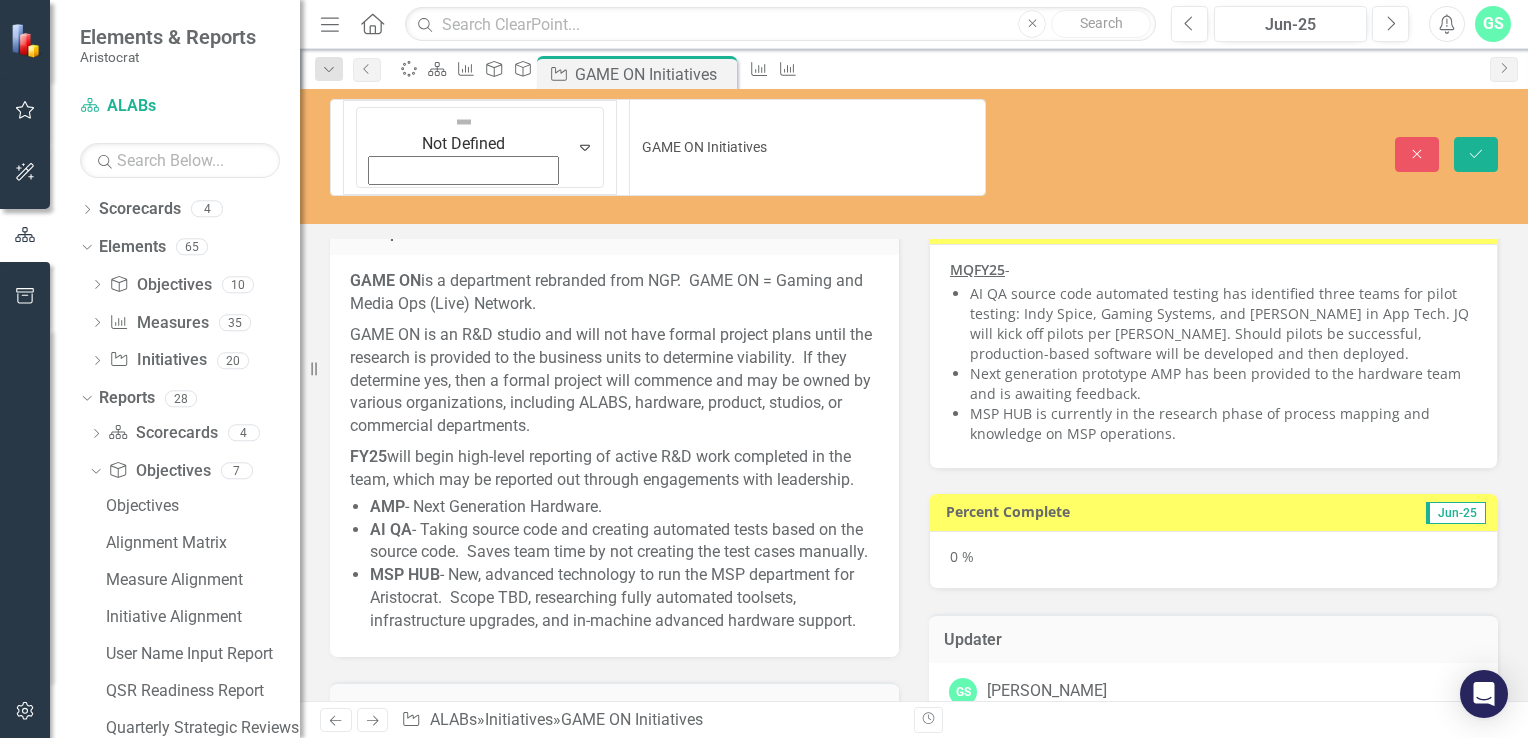 scroll, scrollTop: 0, scrollLeft: 0, axis: both 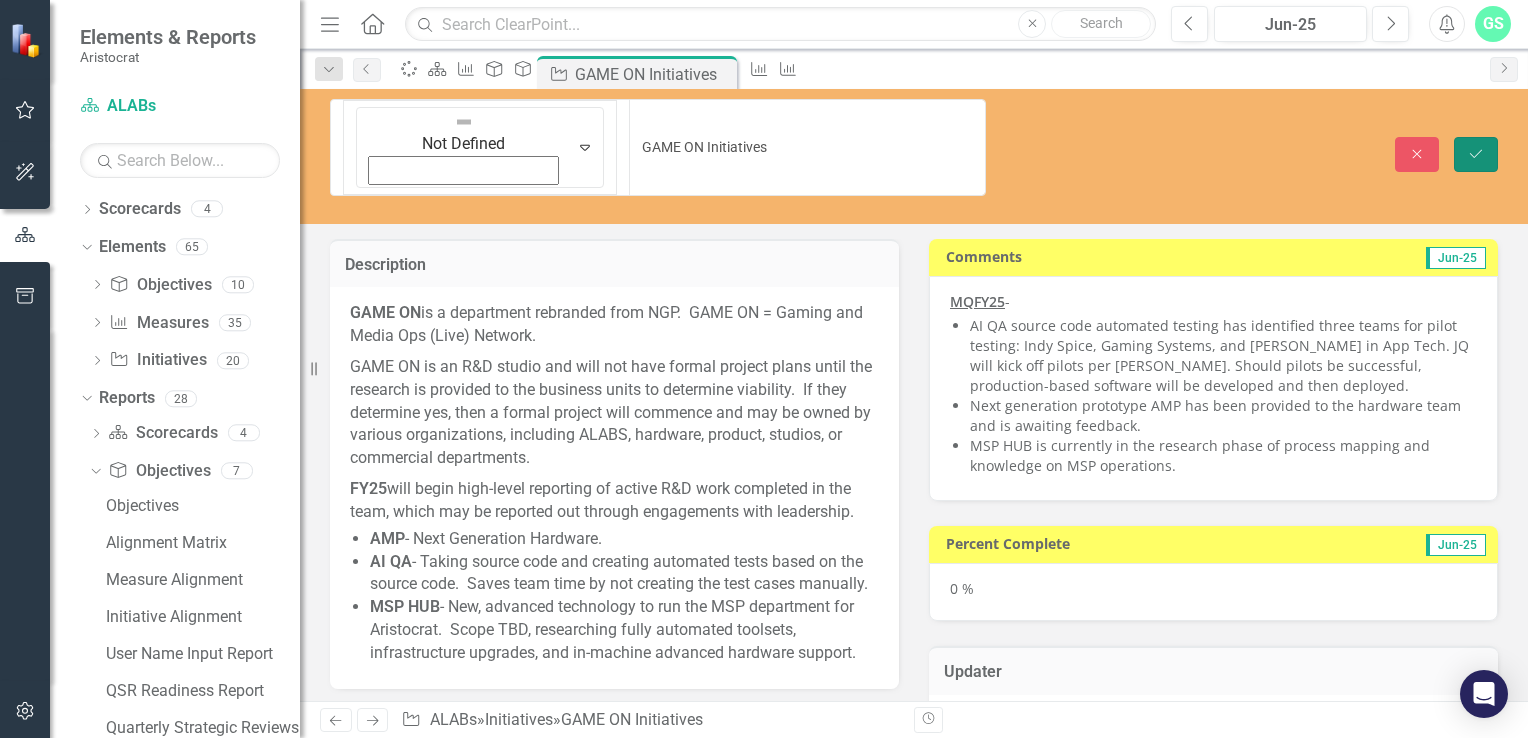 click on "Save" at bounding box center (1476, 154) 